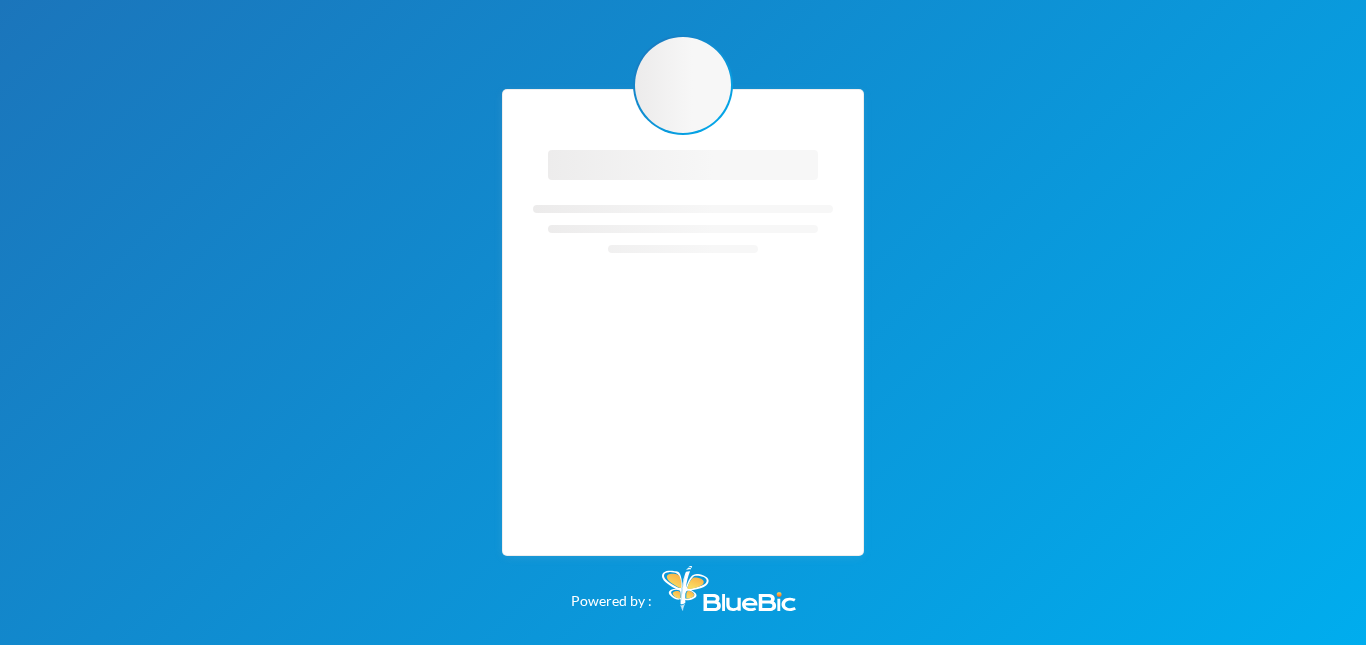 scroll, scrollTop: 0, scrollLeft: 0, axis: both 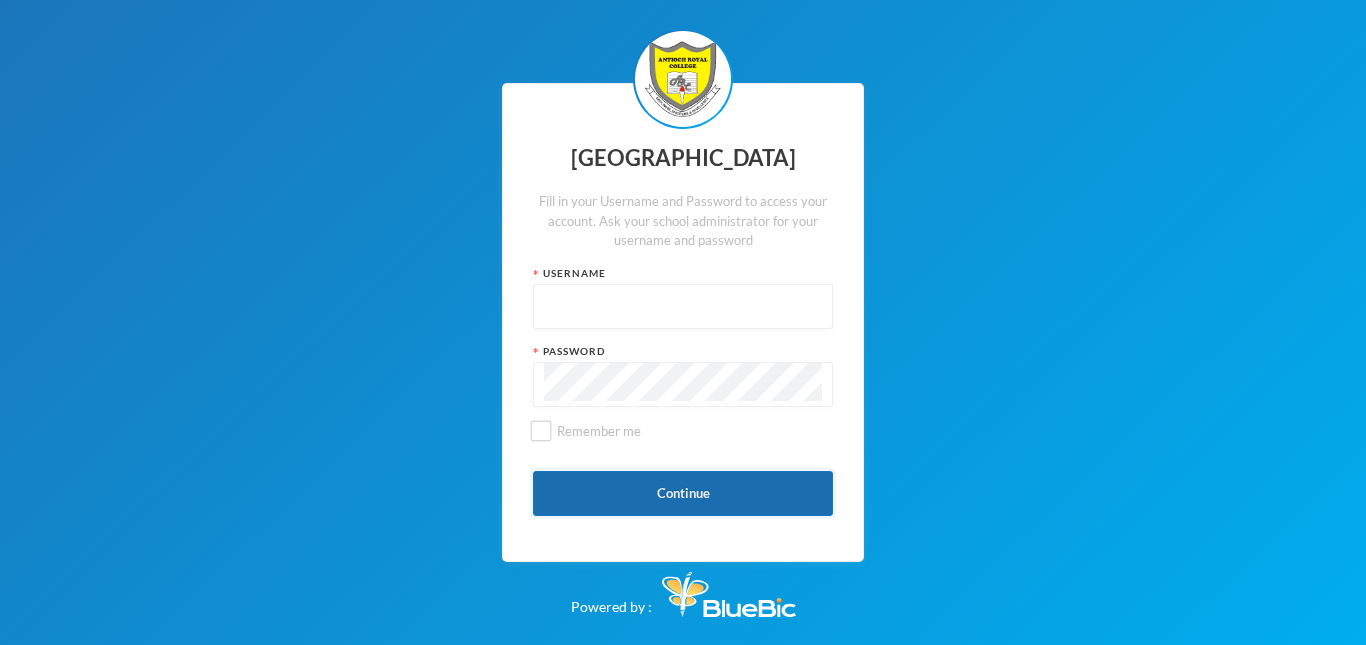 type on "admin" 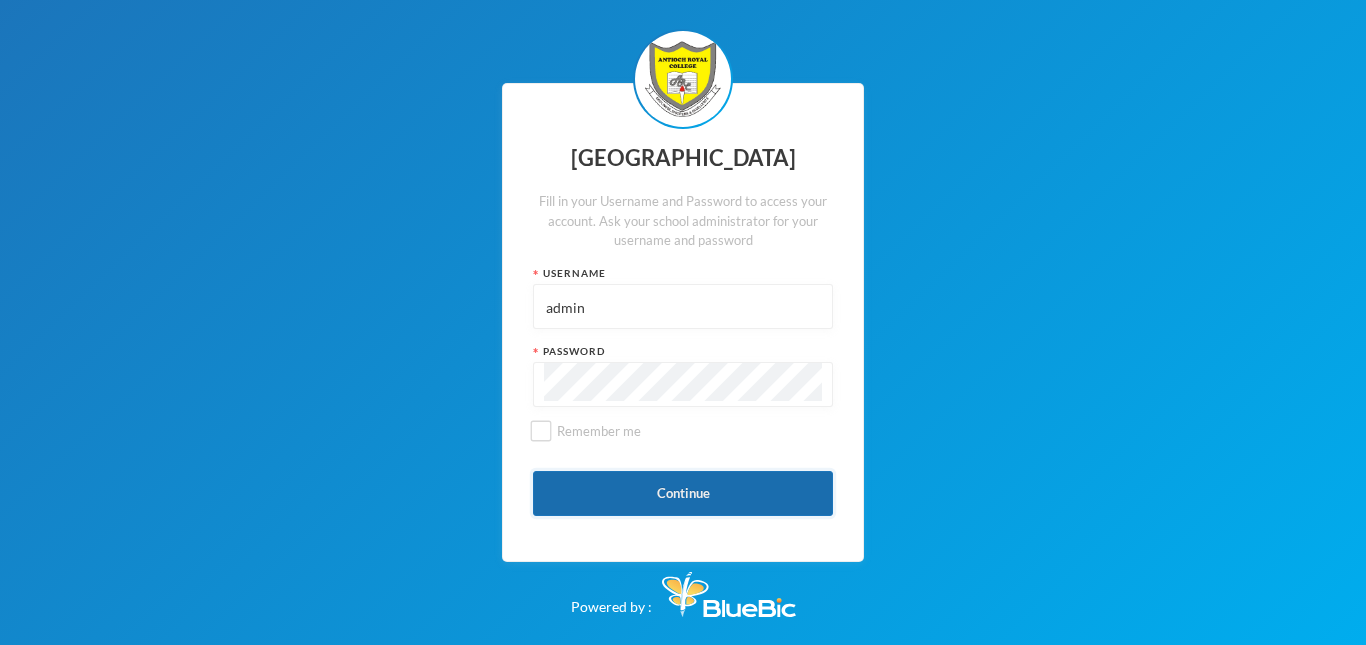click on "Continue" at bounding box center (683, 493) 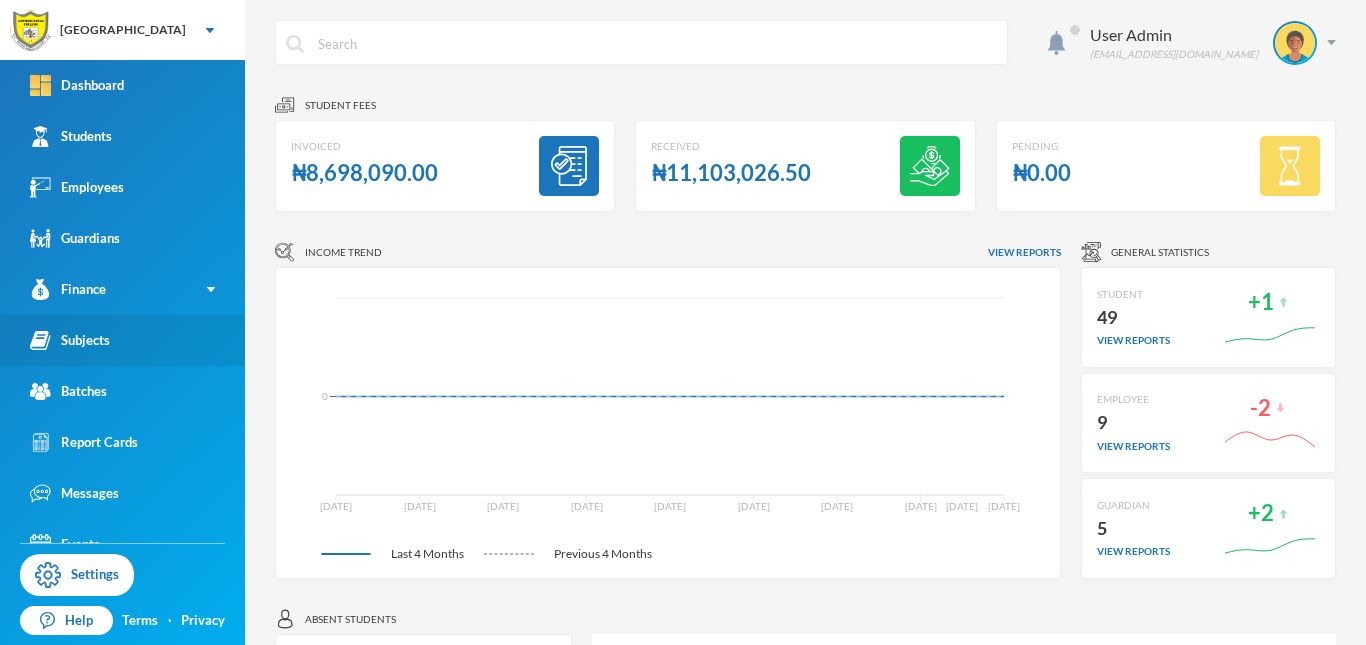 click on "Subjects" at bounding box center [122, 340] 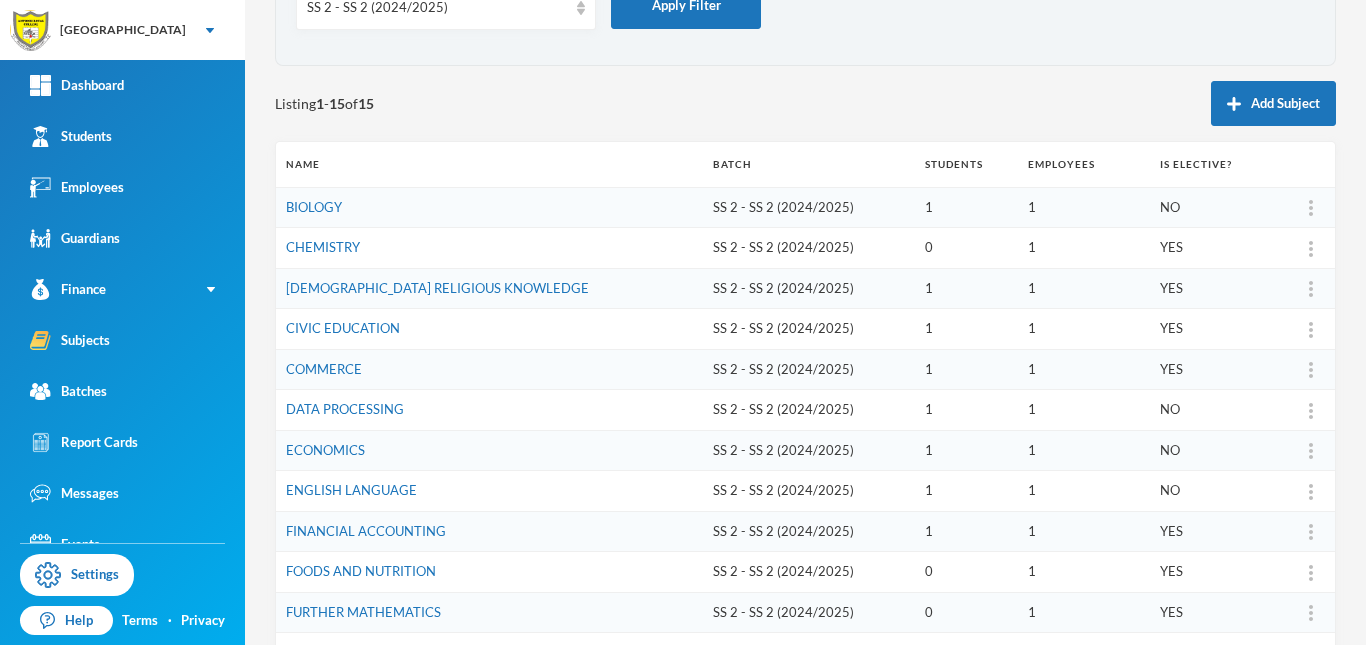 scroll, scrollTop: 0, scrollLeft: 0, axis: both 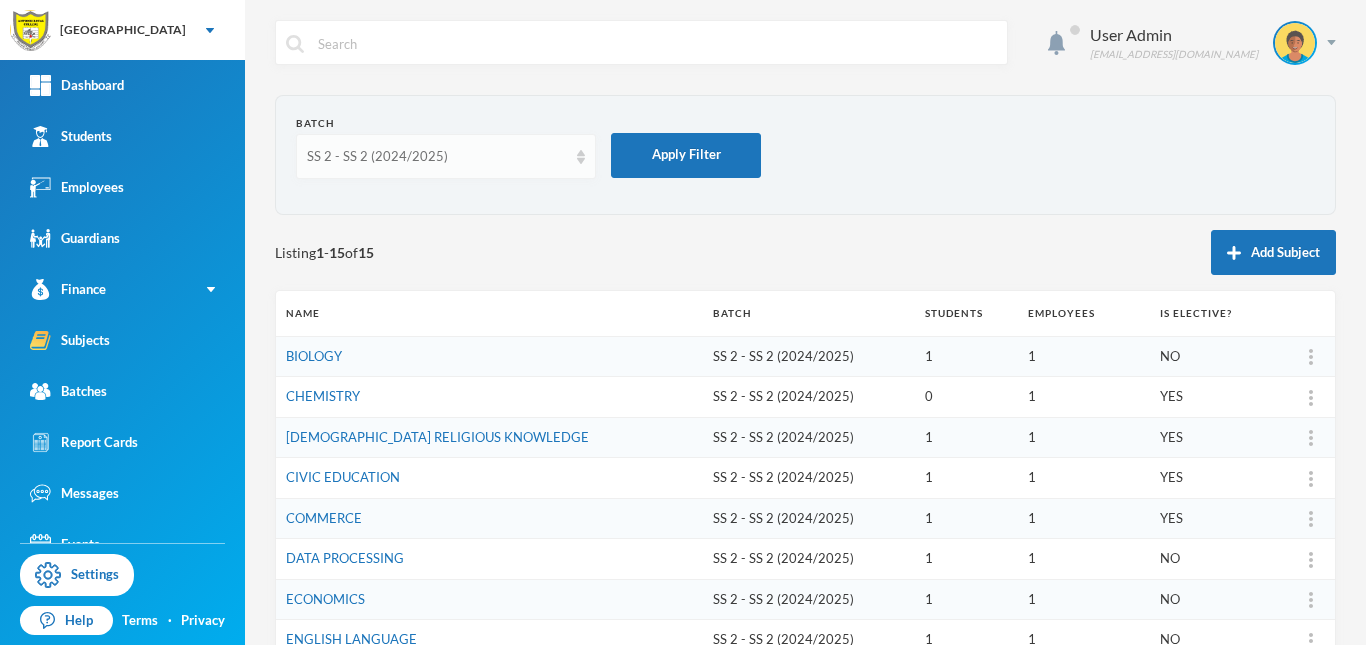 click on "SS 2 - SS 2 (2024/2025)" at bounding box center [437, 157] 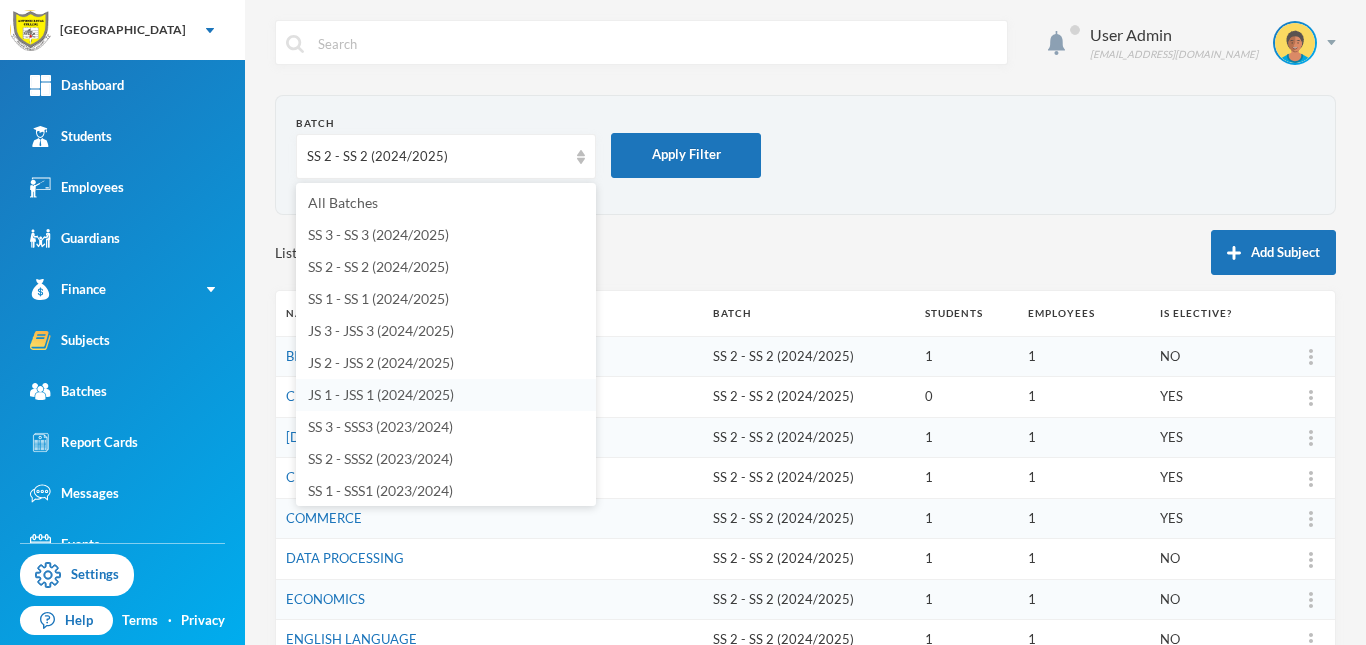 click on "JS 1 - JSS 1 (2024/2025)" at bounding box center (381, 394) 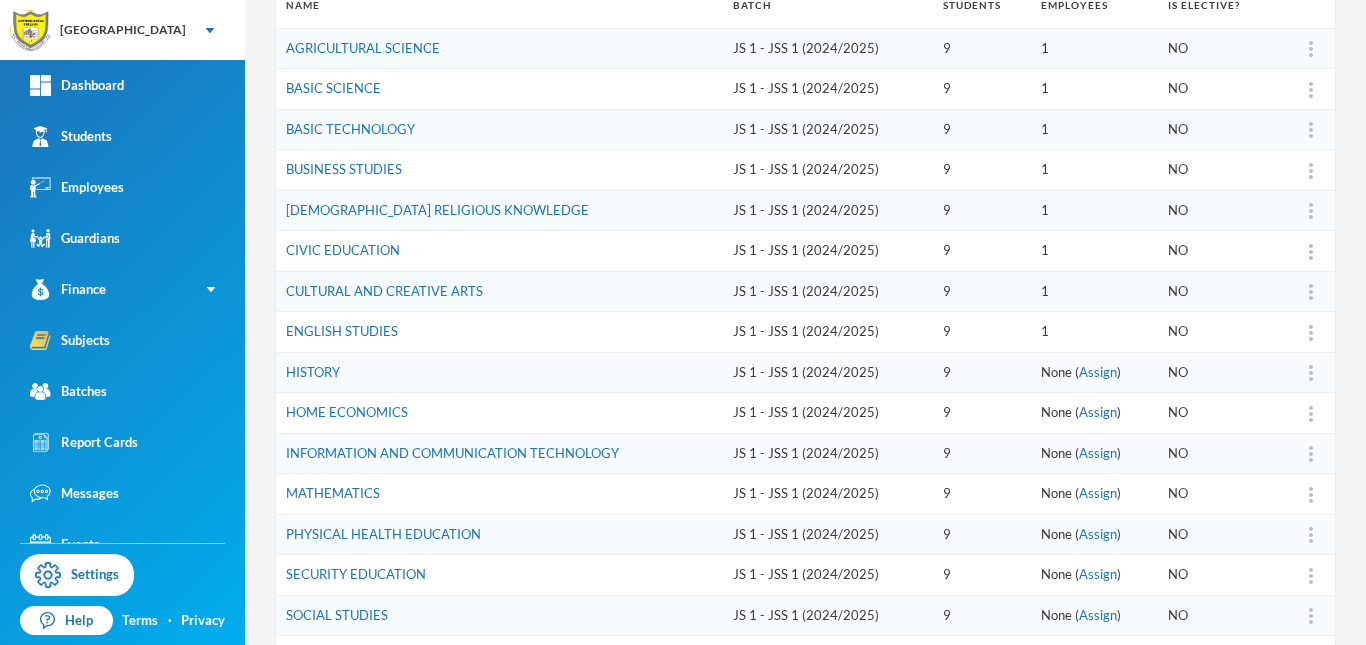 scroll, scrollTop: 307, scrollLeft: 0, axis: vertical 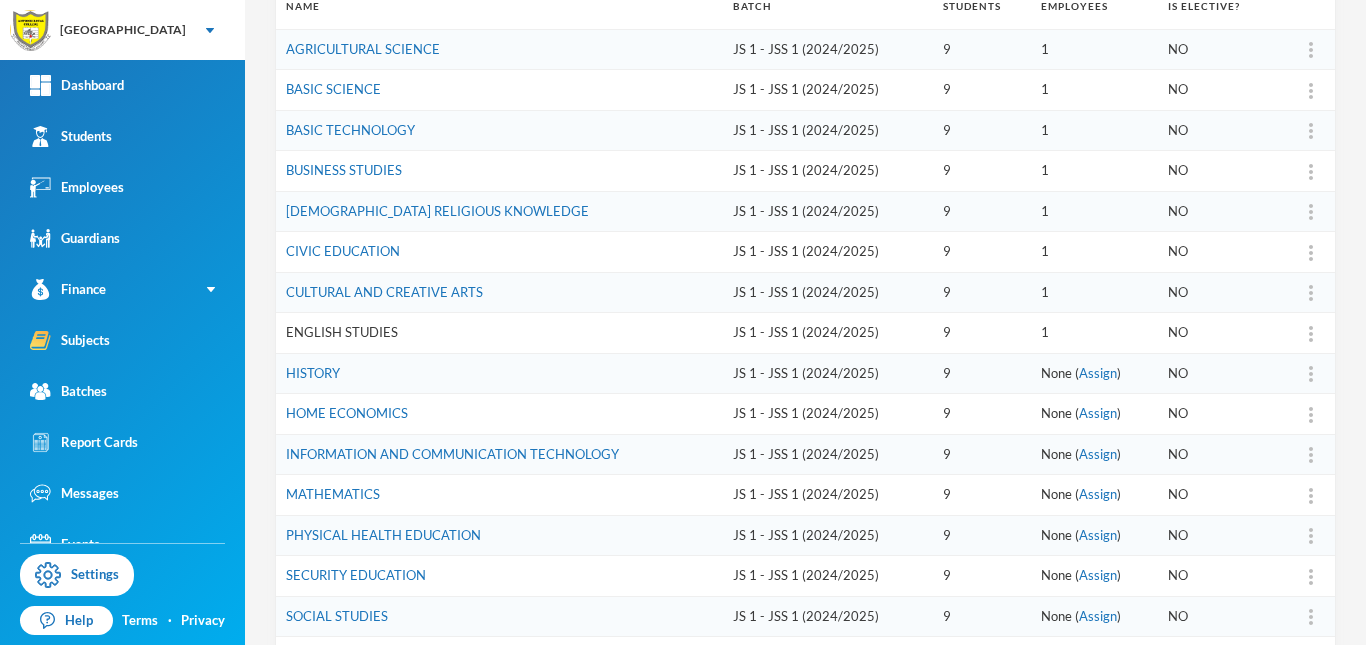 click on "ENGLISH STUDIES" at bounding box center (342, 332) 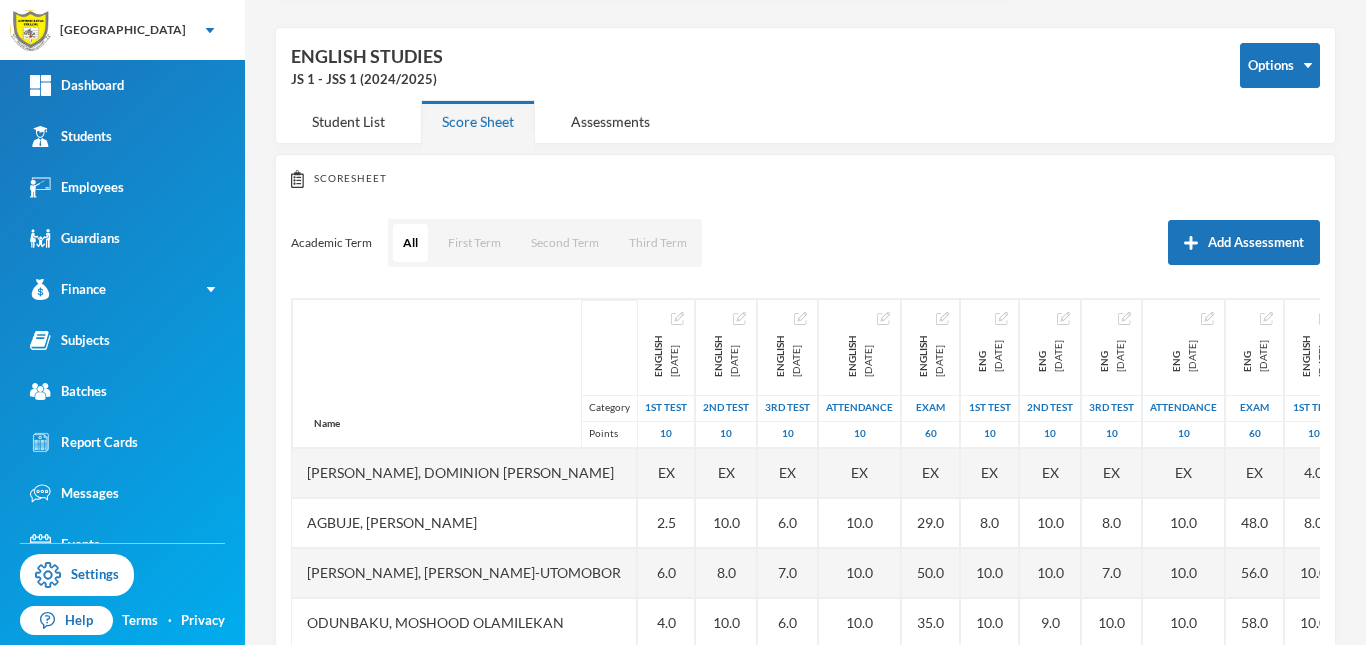 scroll, scrollTop: 0, scrollLeft: 0, axis: both 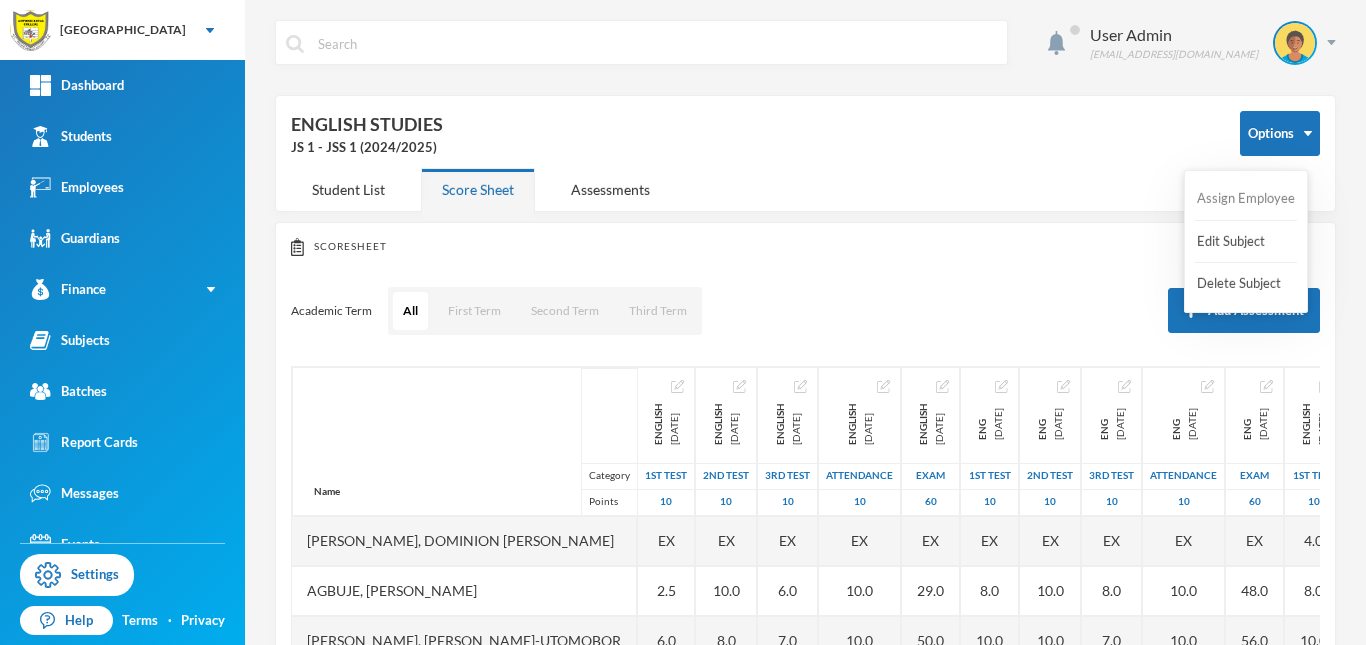 click on "Assign Employee" at bounding box center [1246, 199] 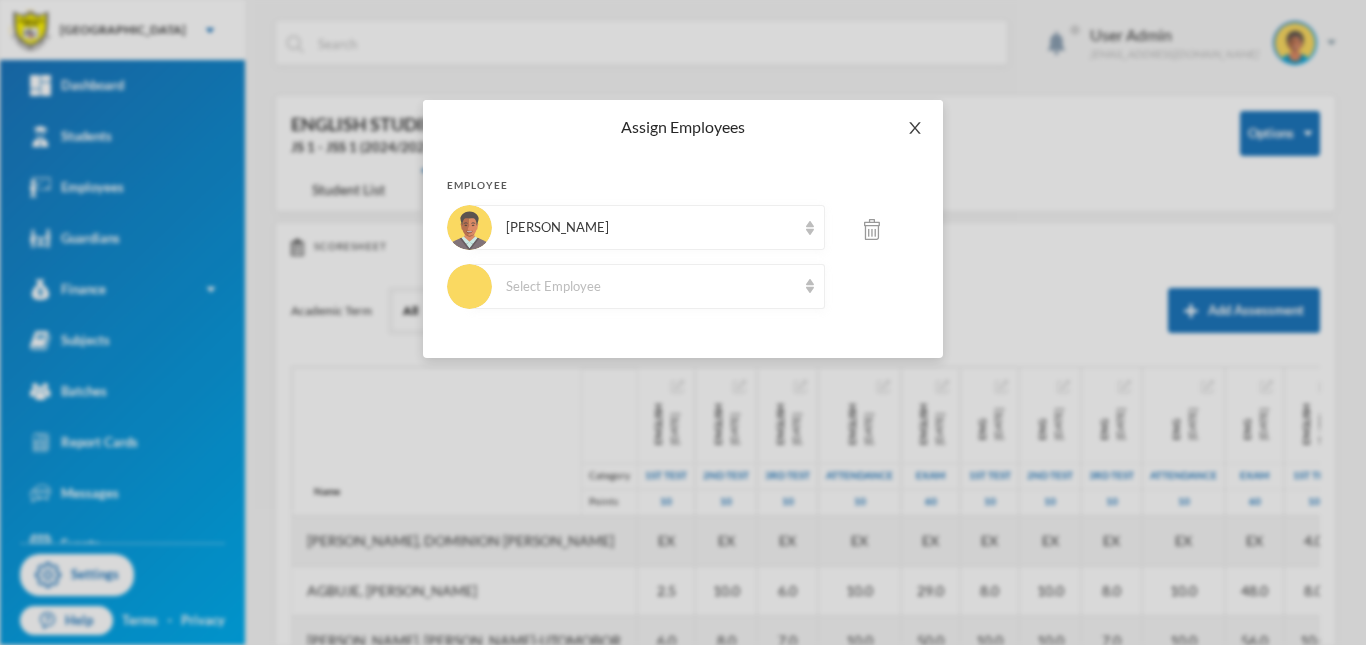 click 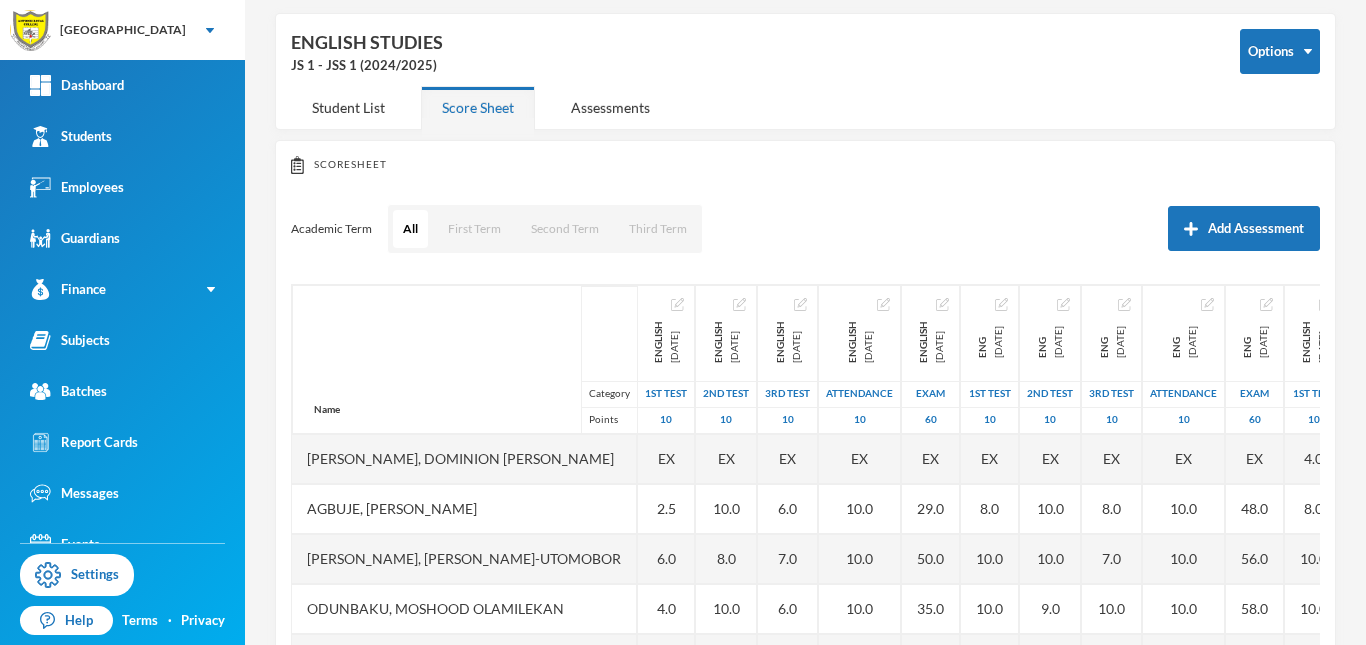 scroll, scrollTop: 81, scrollLeft: 0, axis: vertical 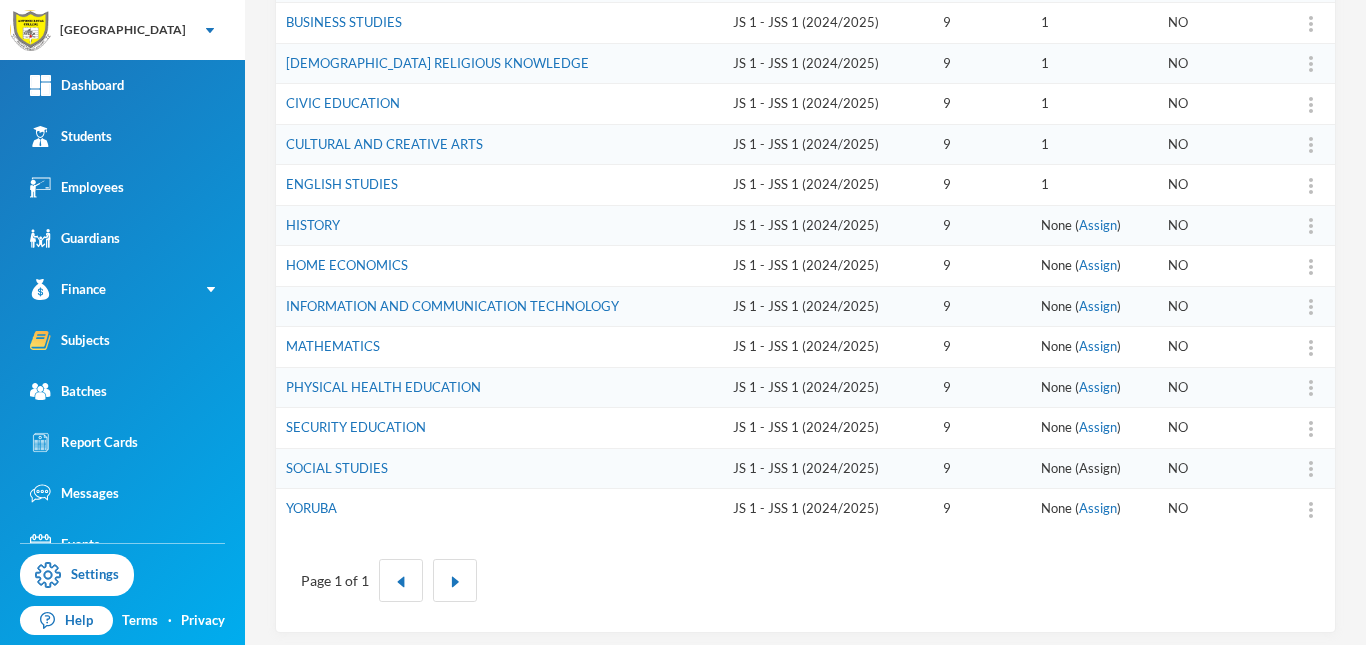 click on "Assign" at bounding box center [1098, 468] 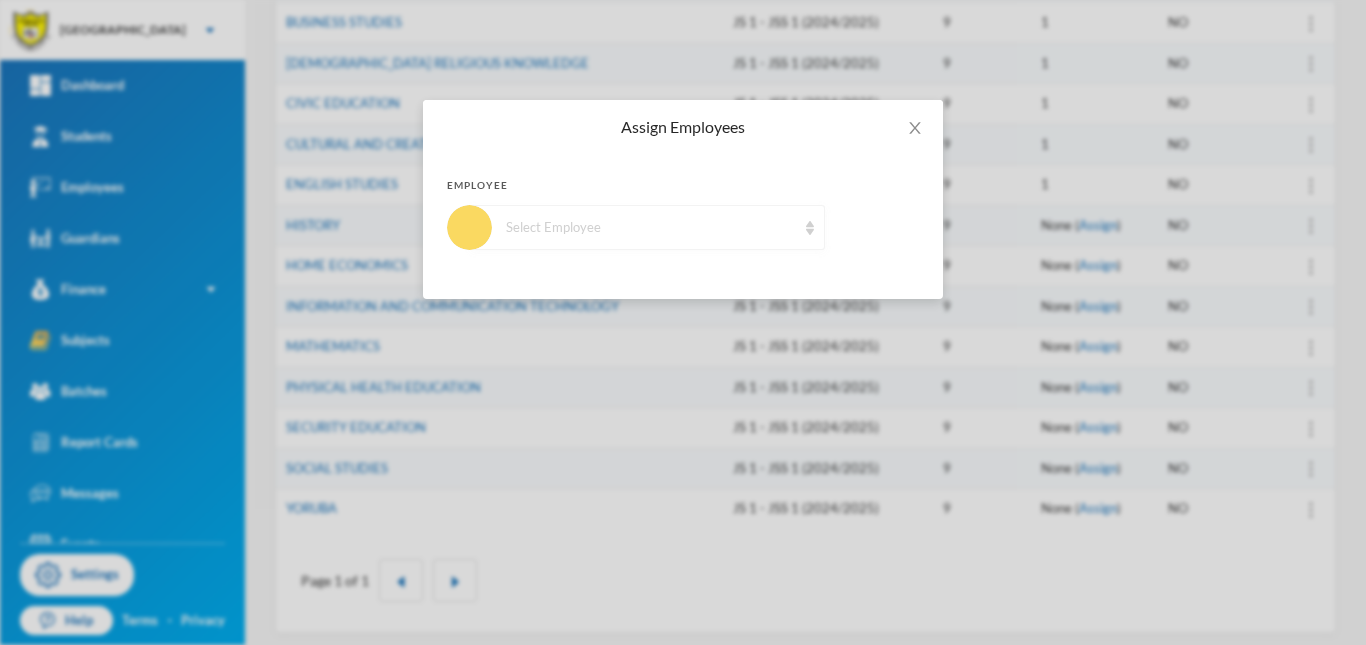 click on "Select Employee" at bounding box center [651, 228] 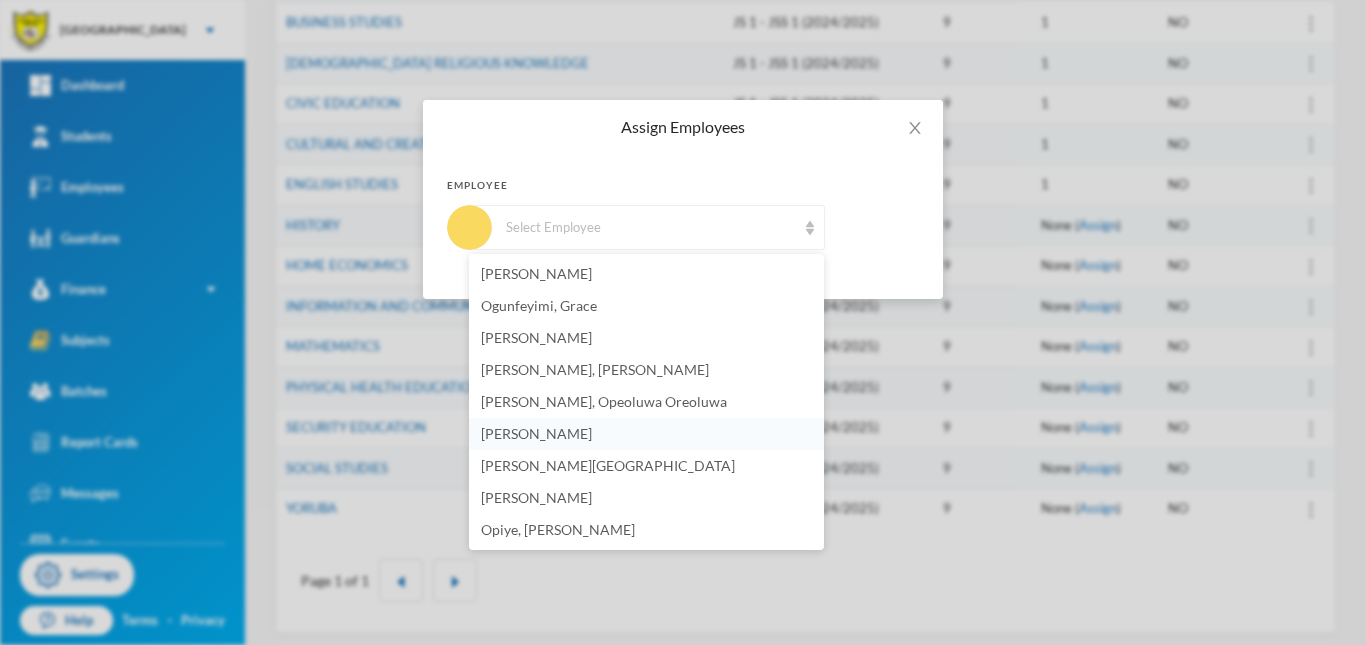 click on "[PERSON_NAME]" at bounding box center (536, 433) 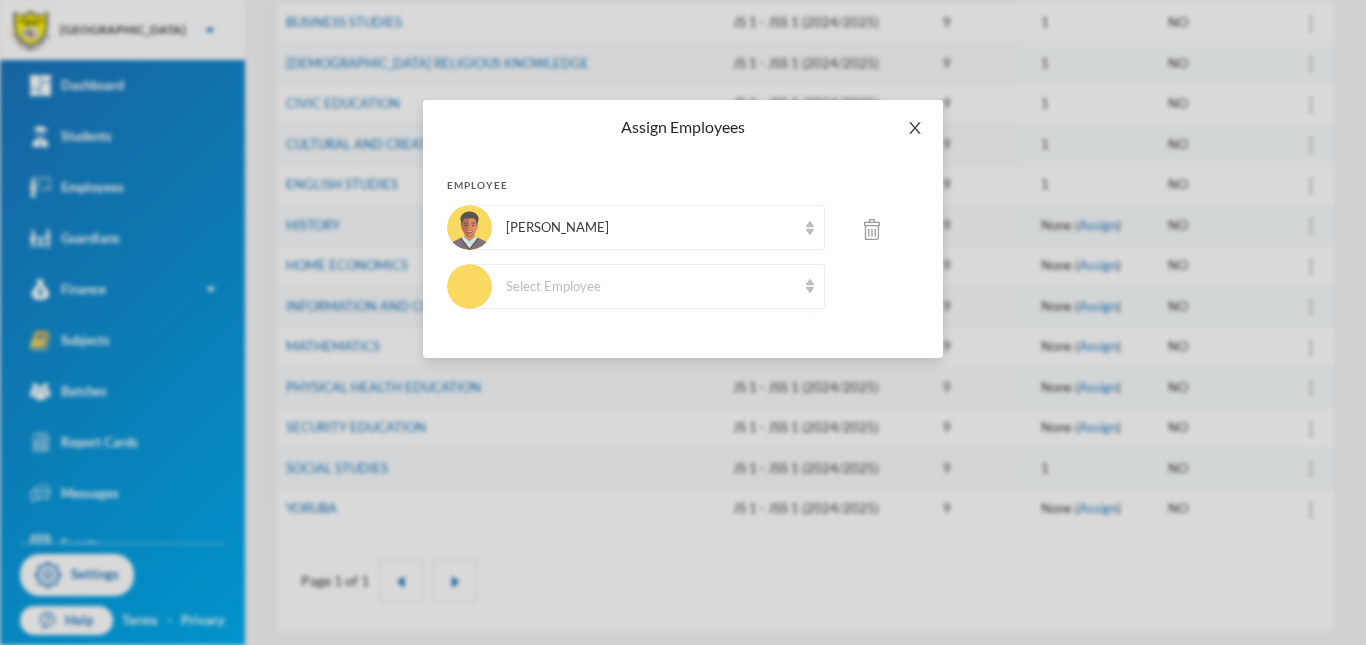 click 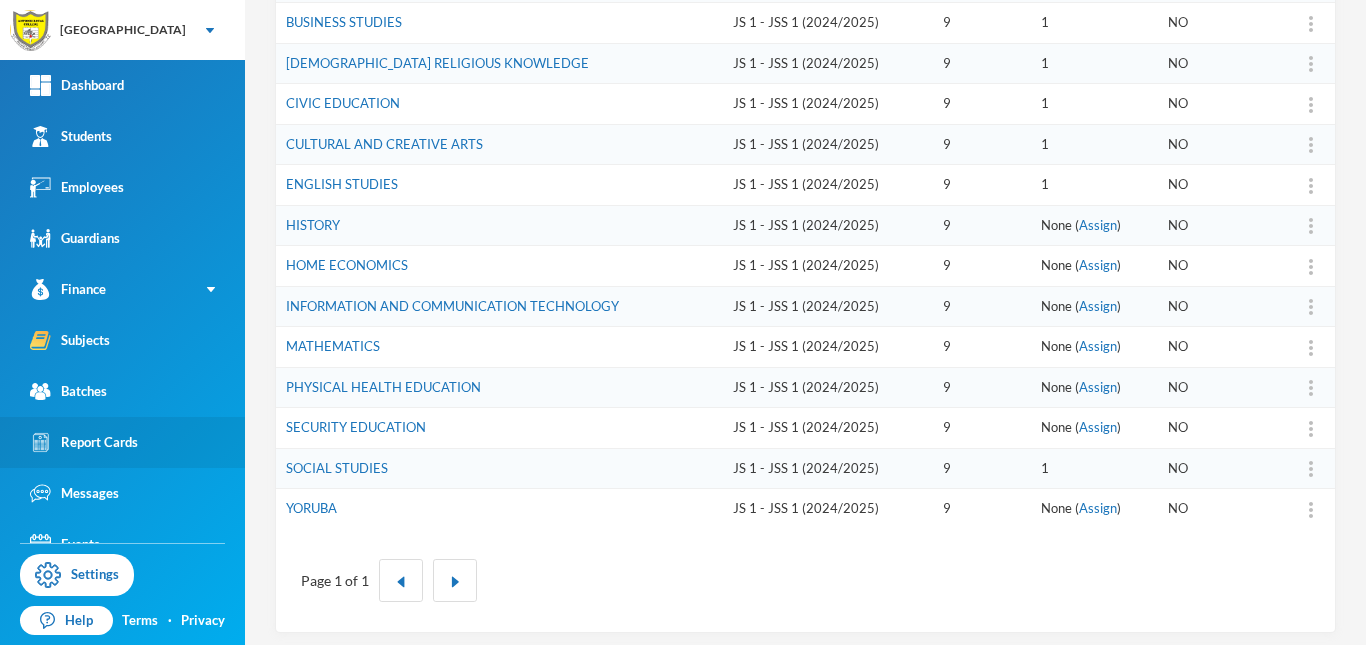 scroll, scrollTop: 27, scrollLeft: 0, axis: vertical 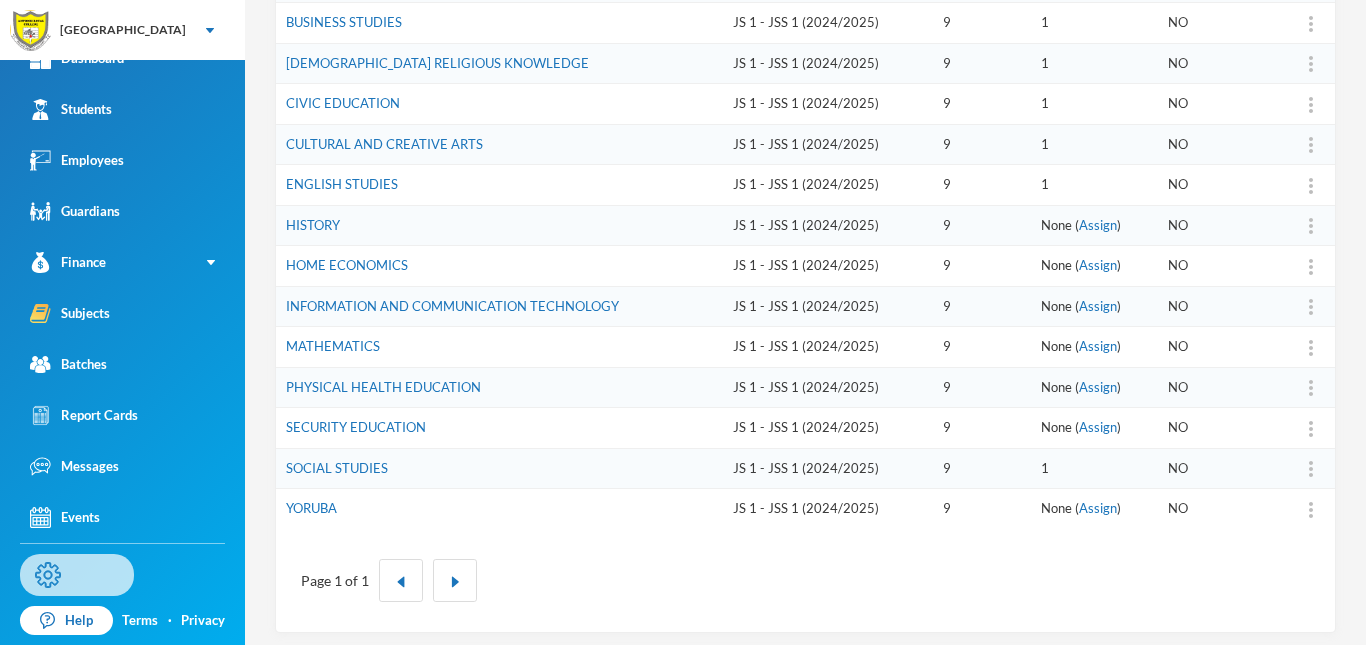 click on "Settings" at bounding box center [77, 575] 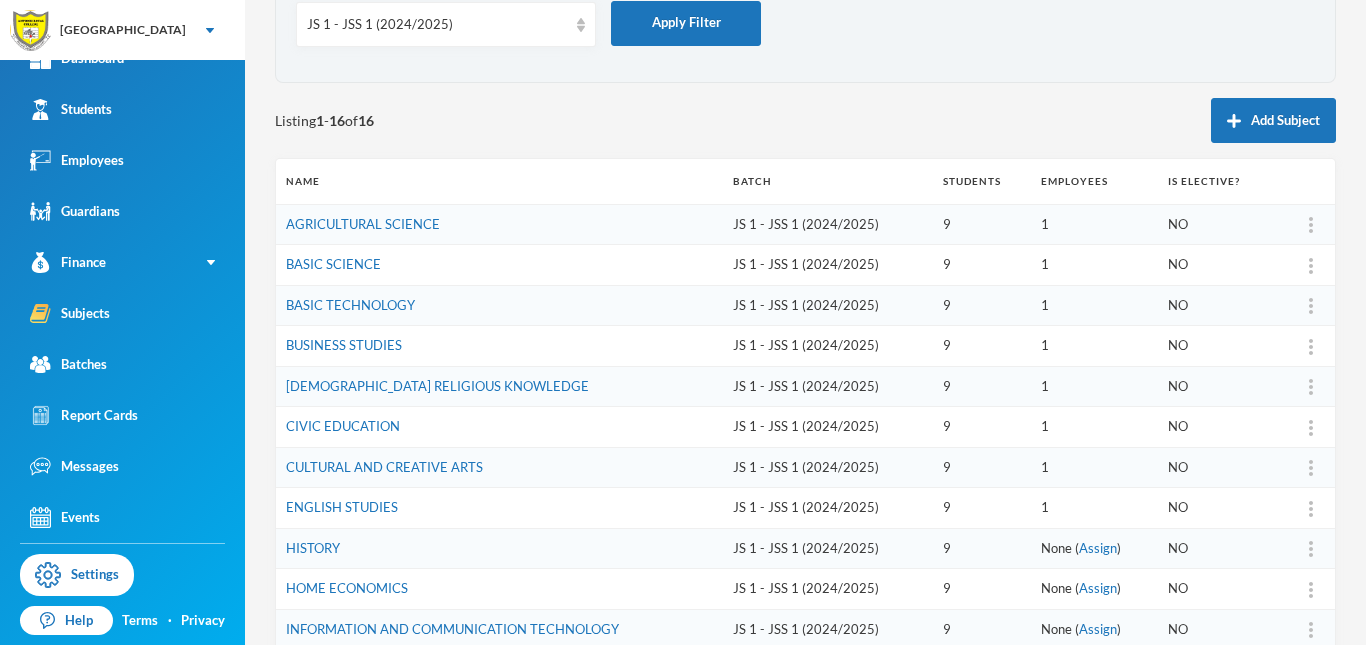 scroll, scrollTop: 138, scrollLeft: 0, axis: vertical 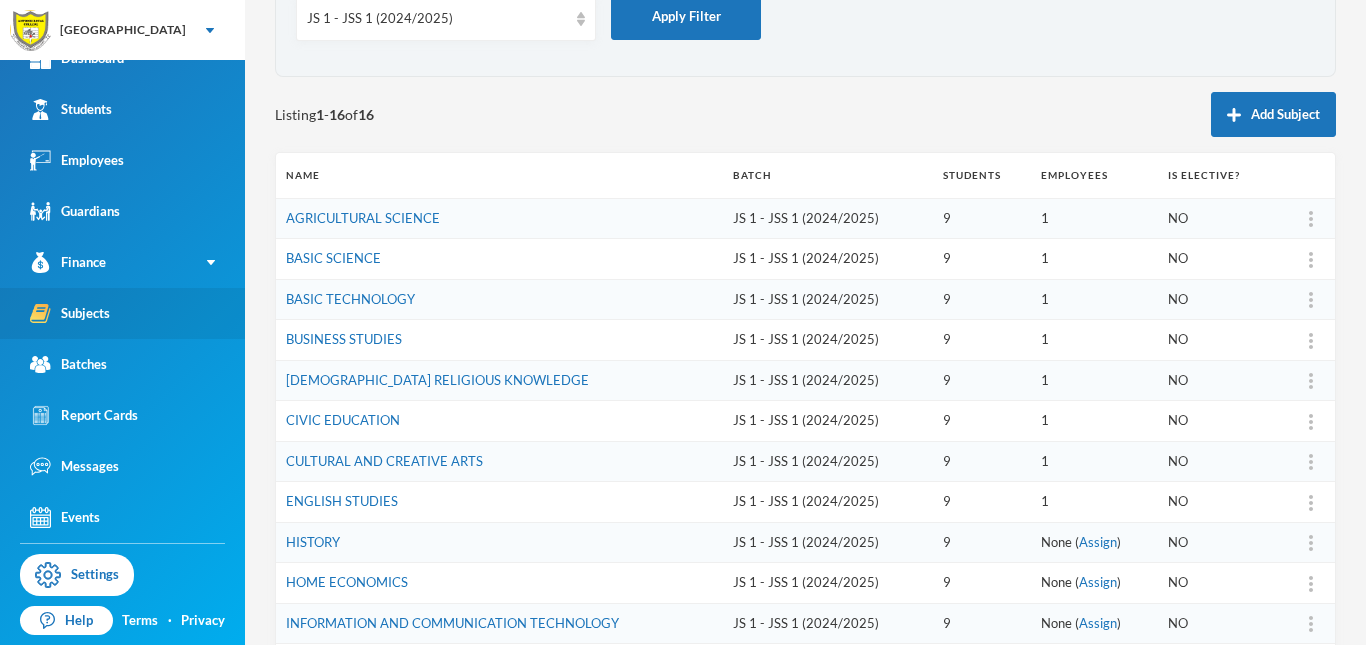 click on "Subjects" at bounding box center (70, 313) 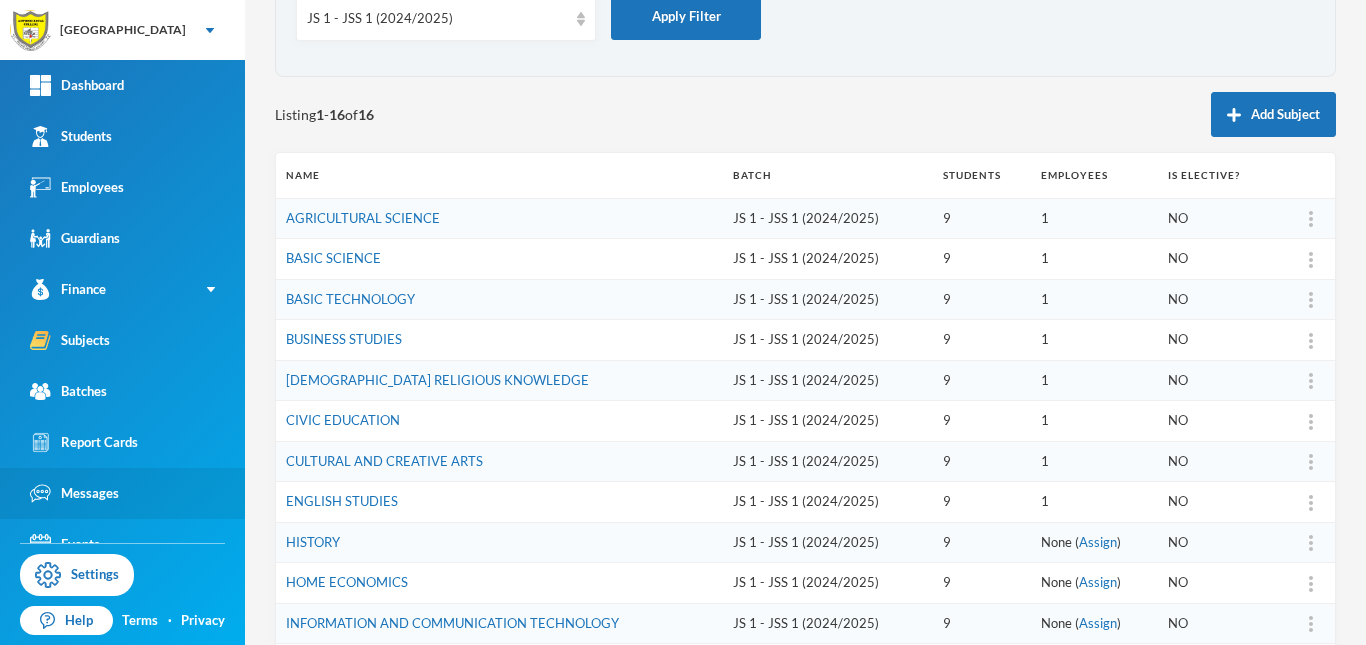 scroll, scrollTop: 27, scrollLeft: 0, axis: vertical 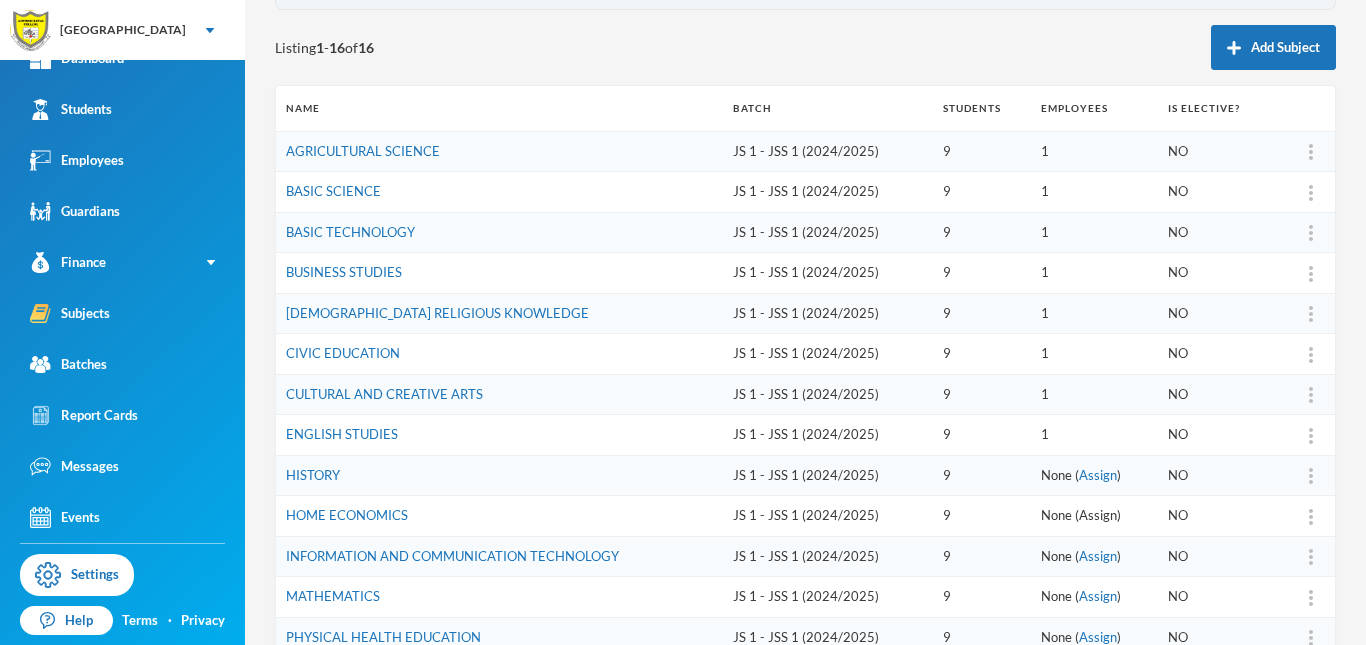 click on "Assign" at bounding box center (1098, 515) 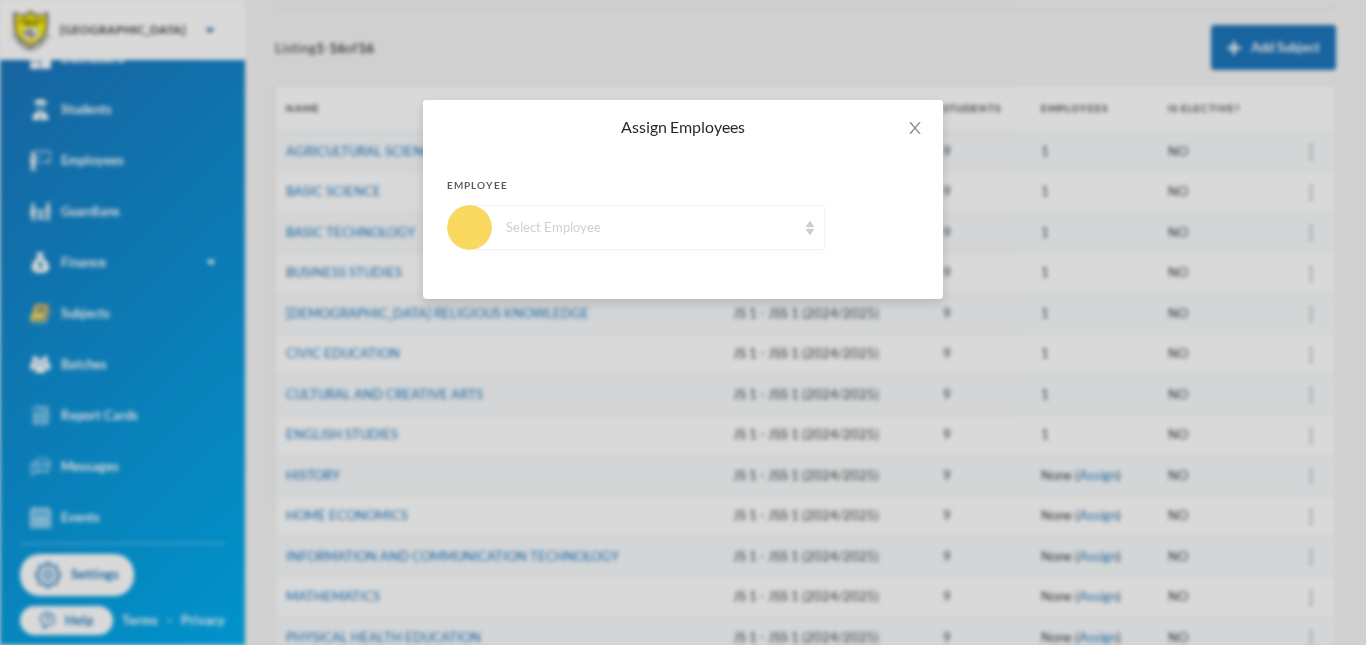 click on "Select Employee" at bounding box center (651, 228) 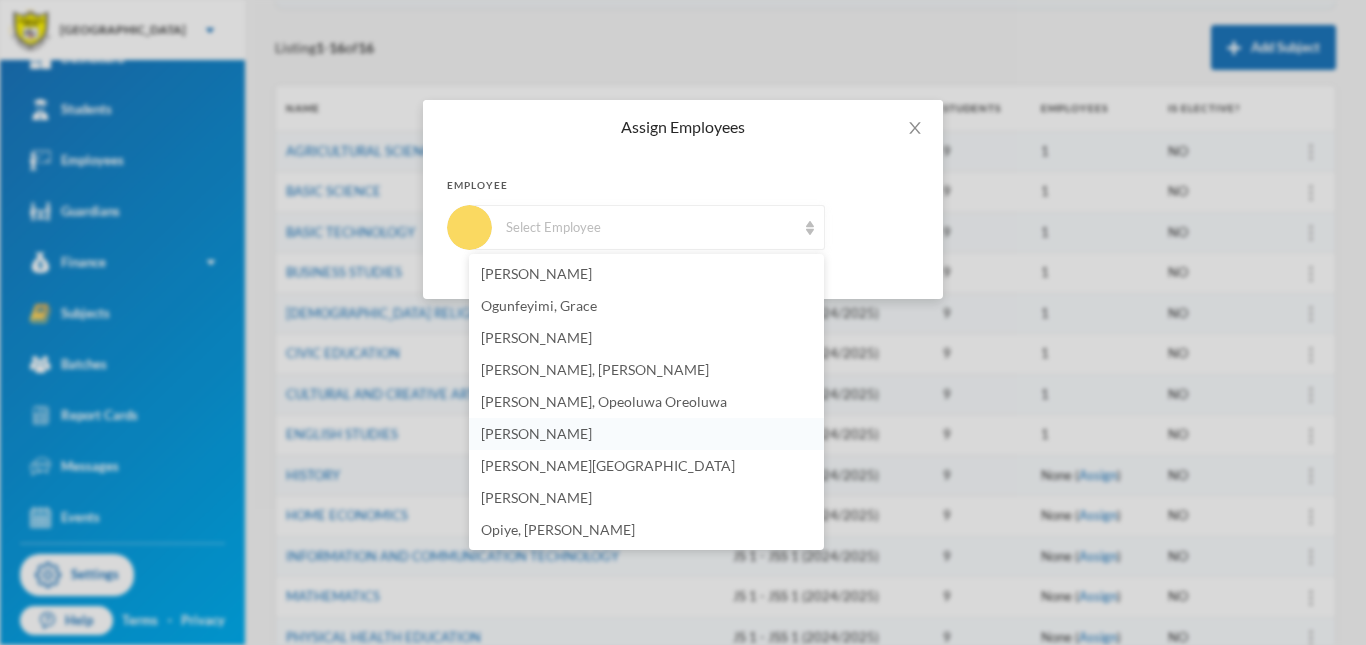 click on "[PERSON_NAME]" at bounding box center [536, 433] 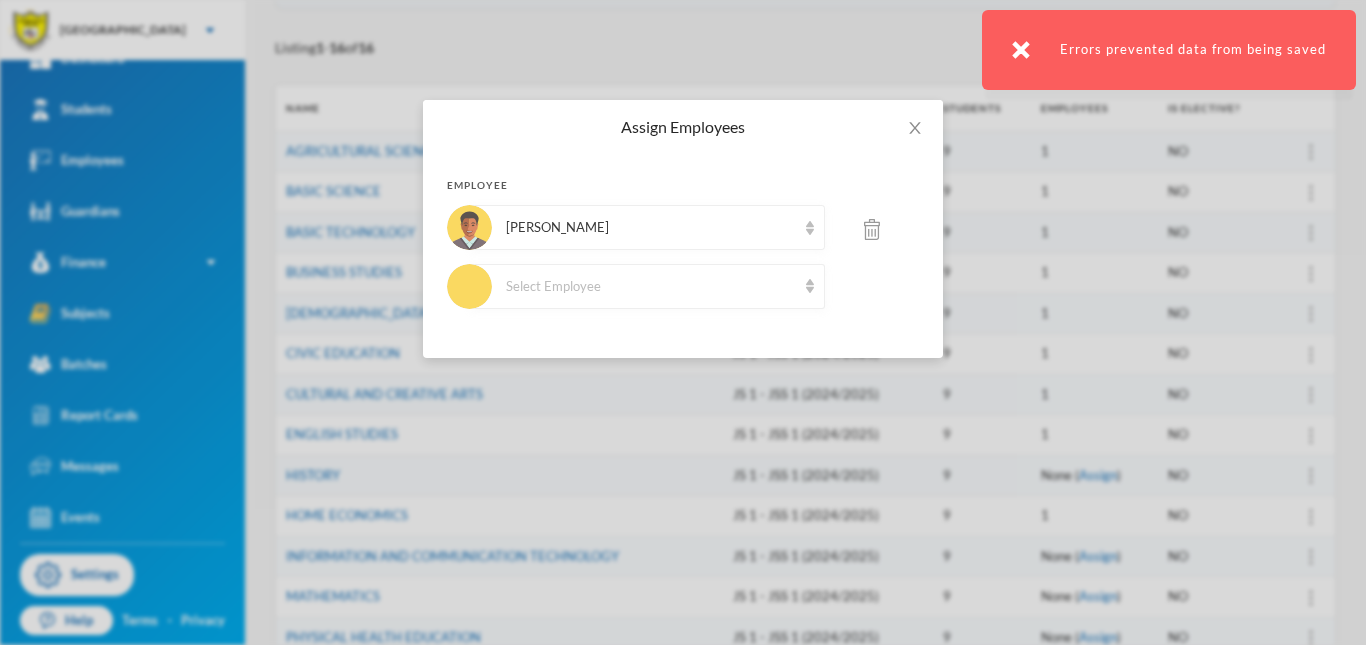 click on "Assign Employees Employee [PERSON_NAME] Select Employee" at bounding box center [683, 322] 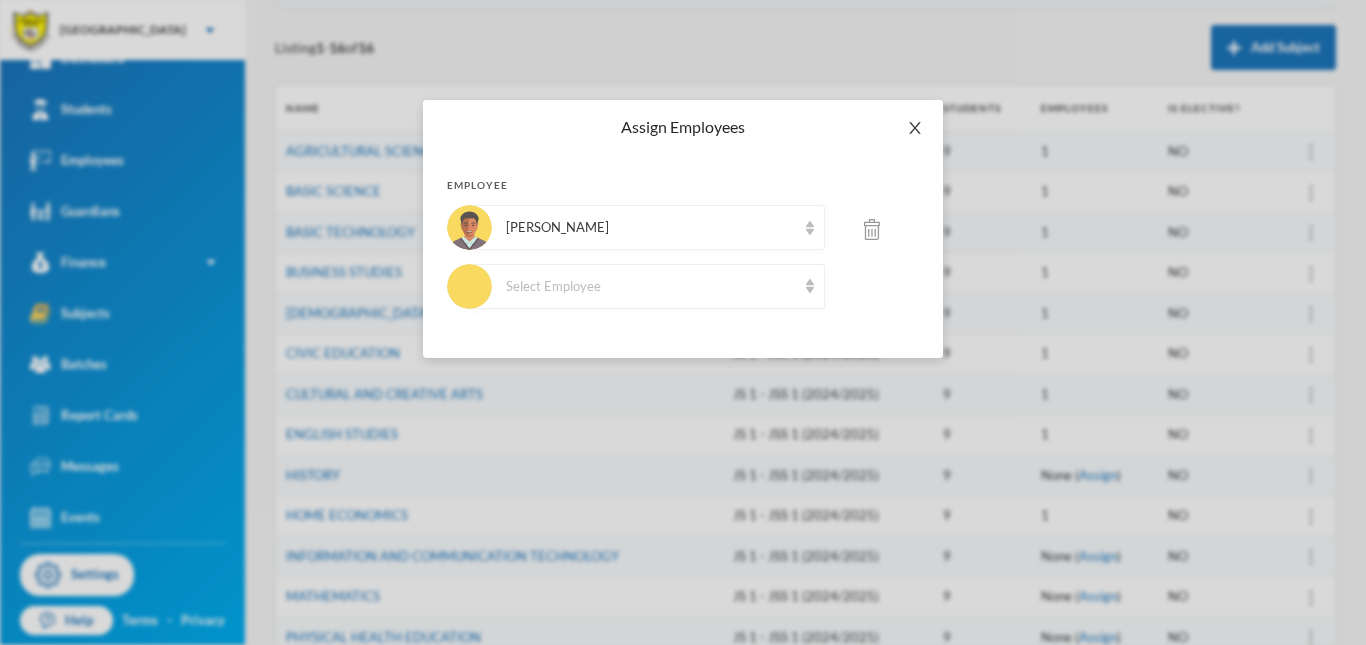 click 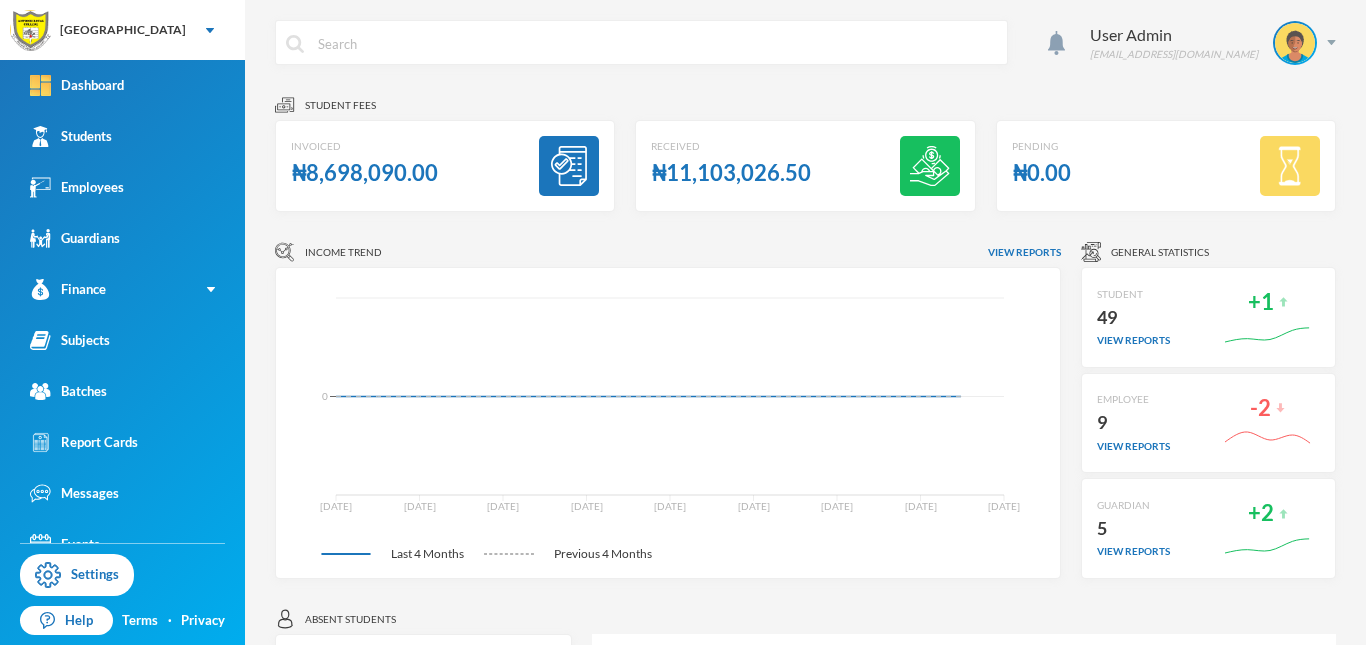 scroll, scrollTop: 0, scrollLeft: 0, axis: both 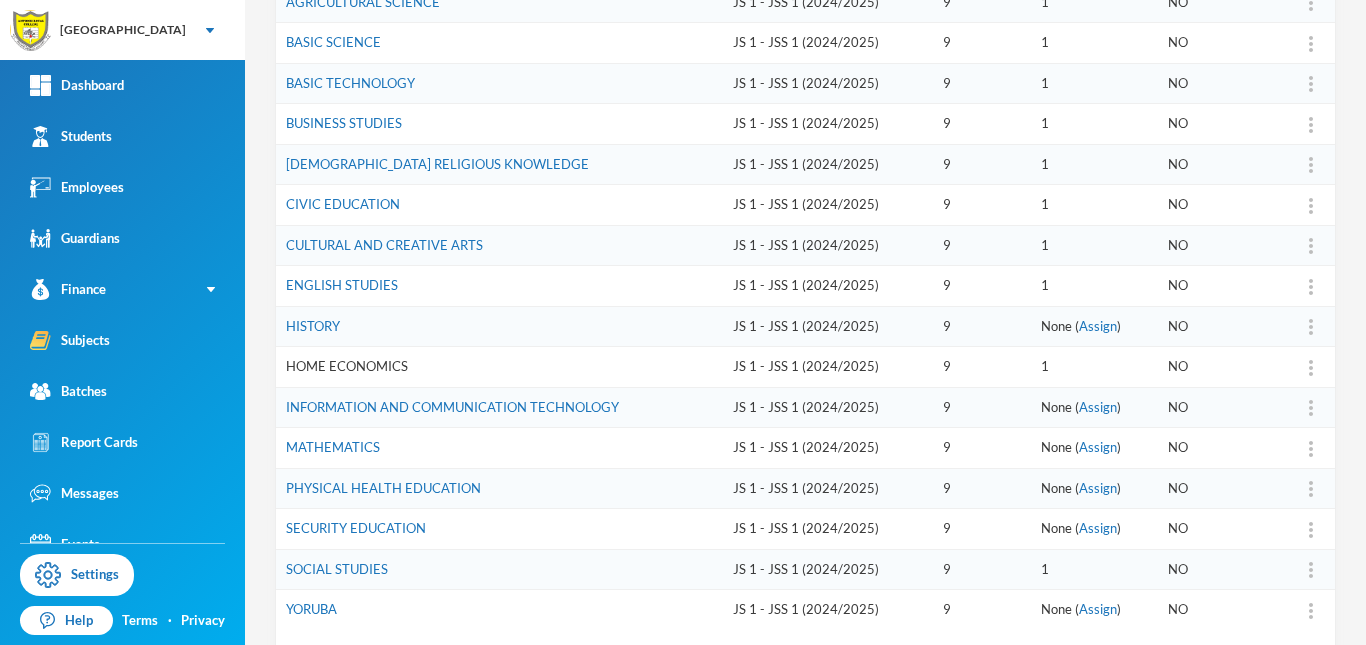 click on "HOME ECONOMICS" at bounding box center [347, 366] 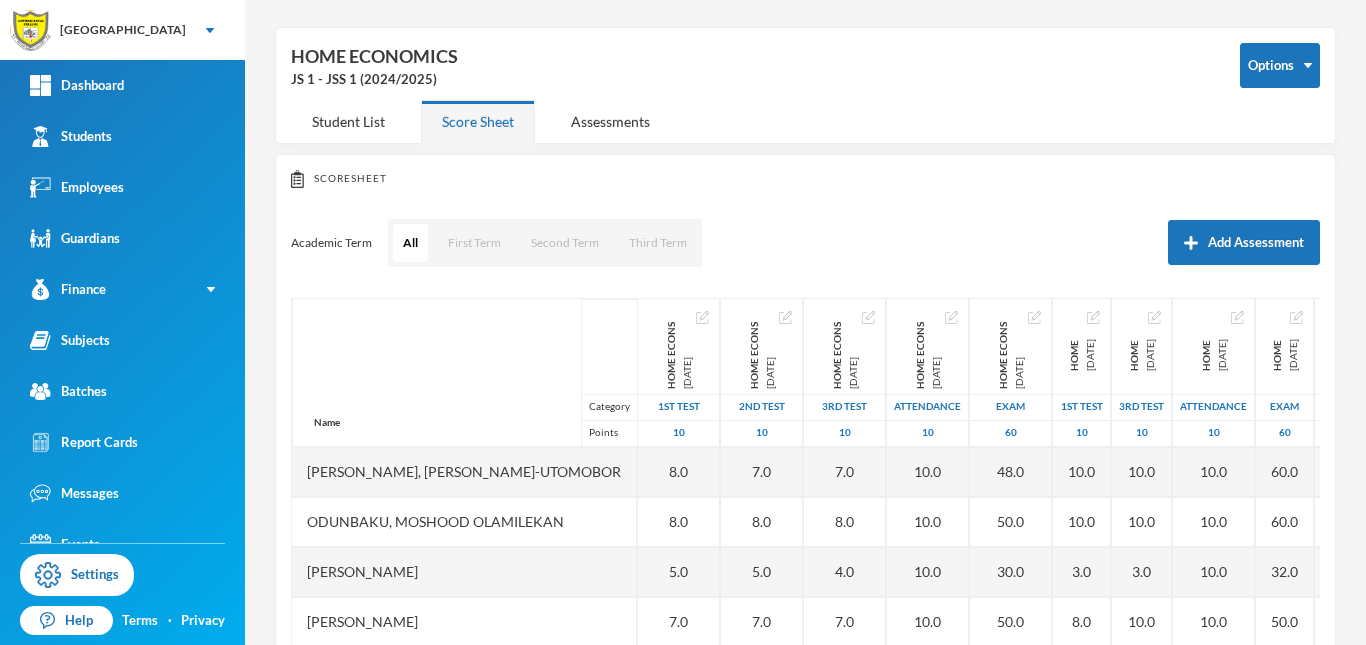 scroll, scrollTop: 116, scrollLeft: 0, axis: vertical 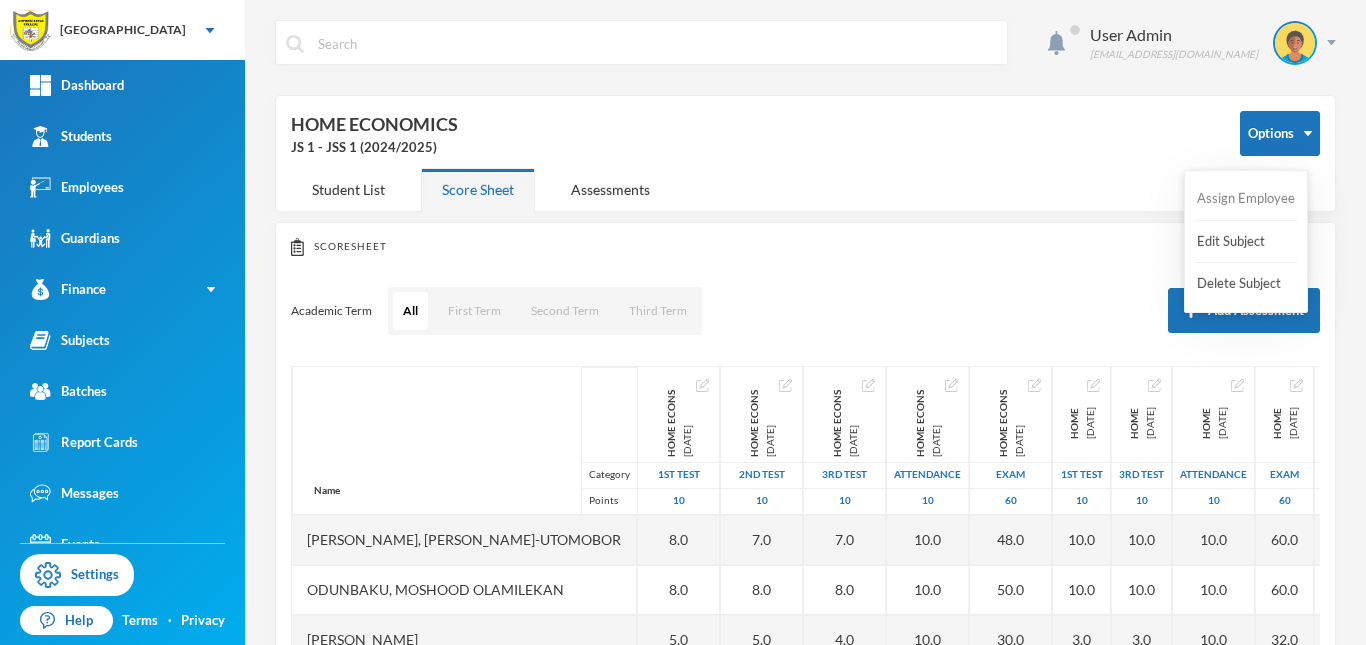 click on "Assign Employee" at bounding box center [1246, 199] 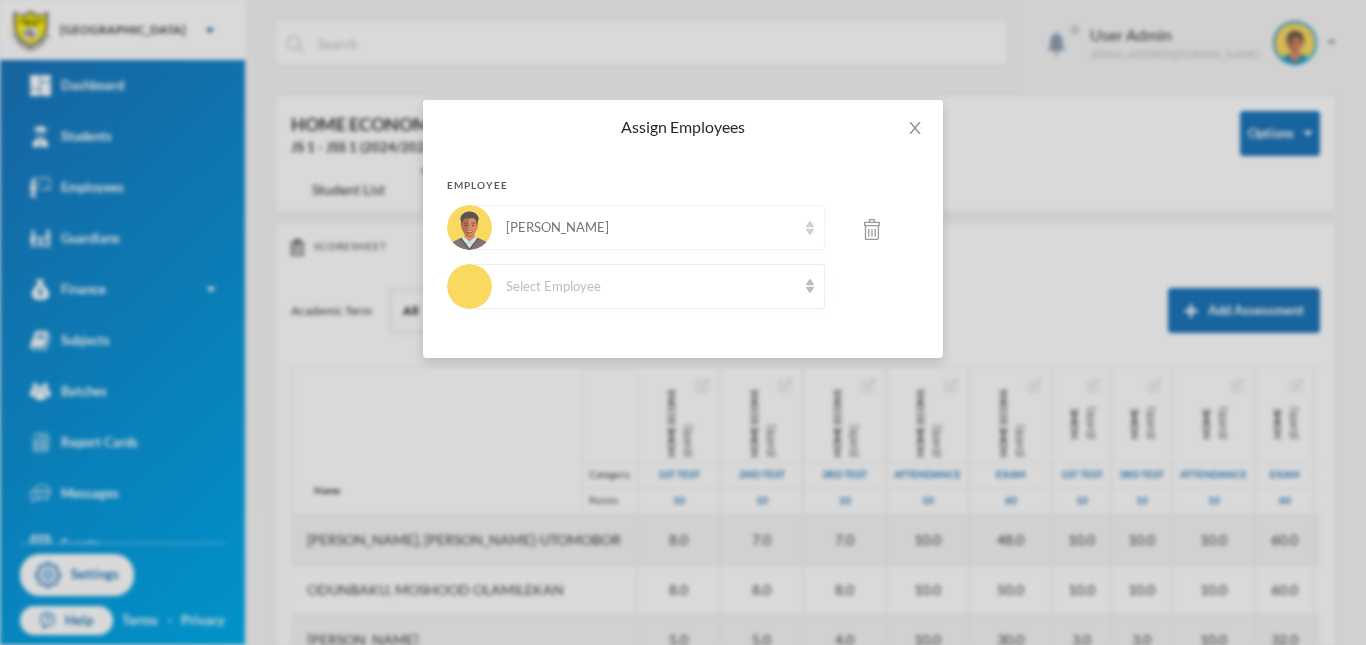 click on "[PERSON_NAME]" at bounding box center (651, 228) 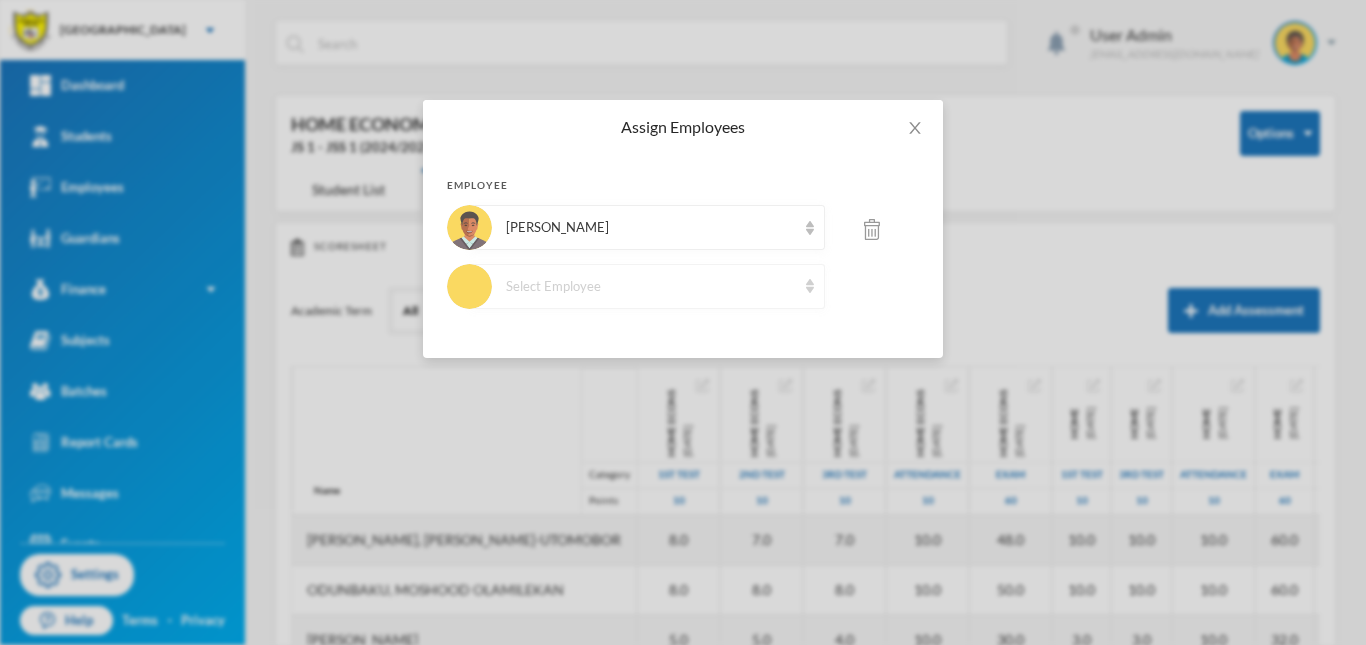 click on "Select Employee" at bounding box center [651, 287] 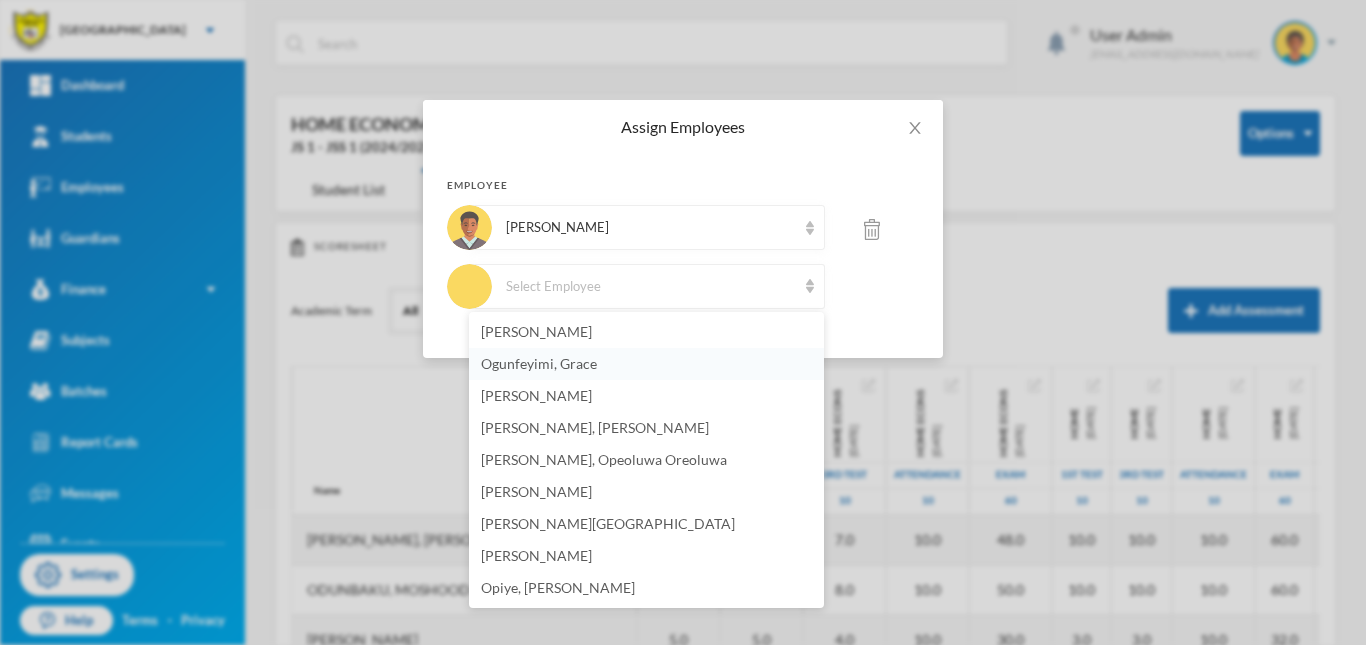 click on "Ogunfeyimi, Grace" at bounding box center [539, 363] 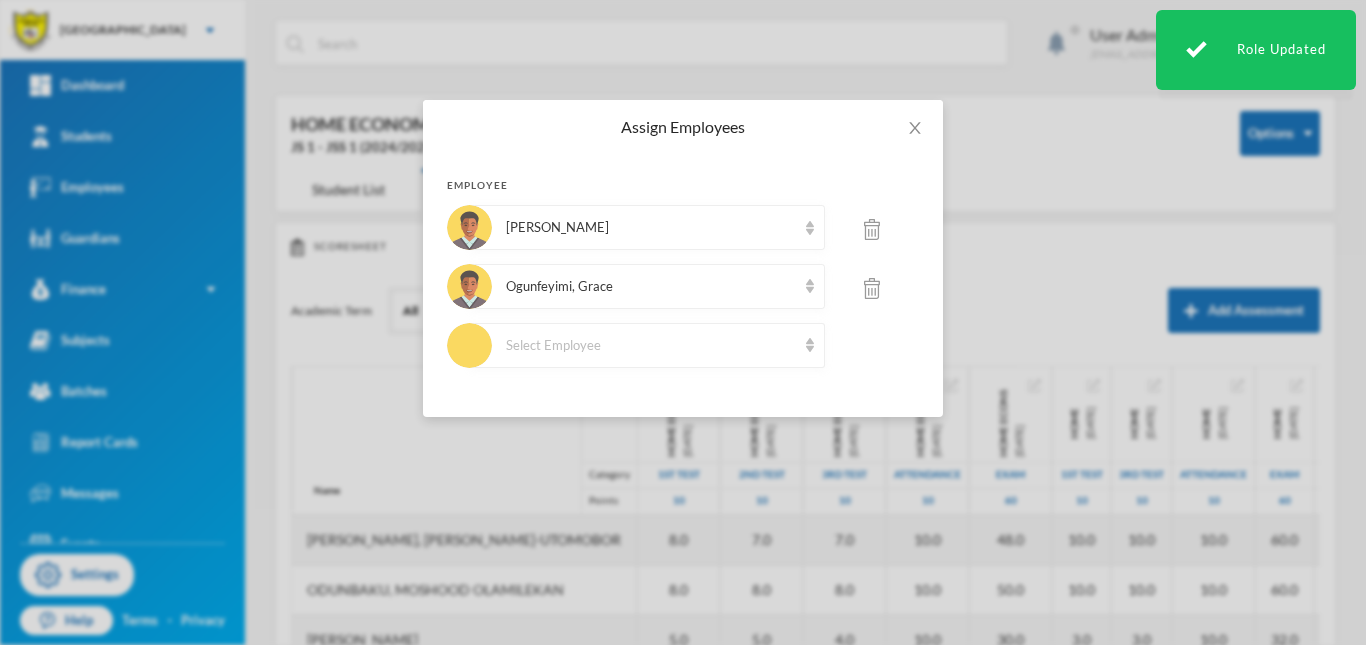 click at bounding box center [872, 229] 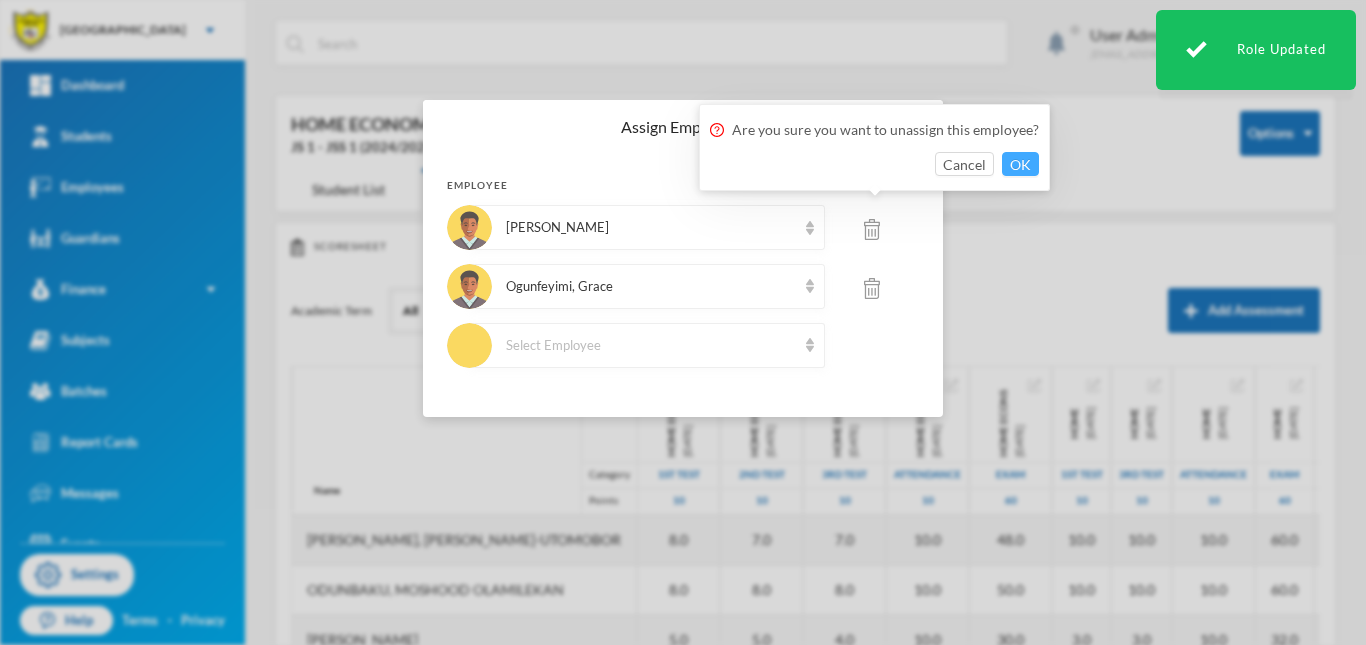 click on "OK" at bounding box center [1020, 164] 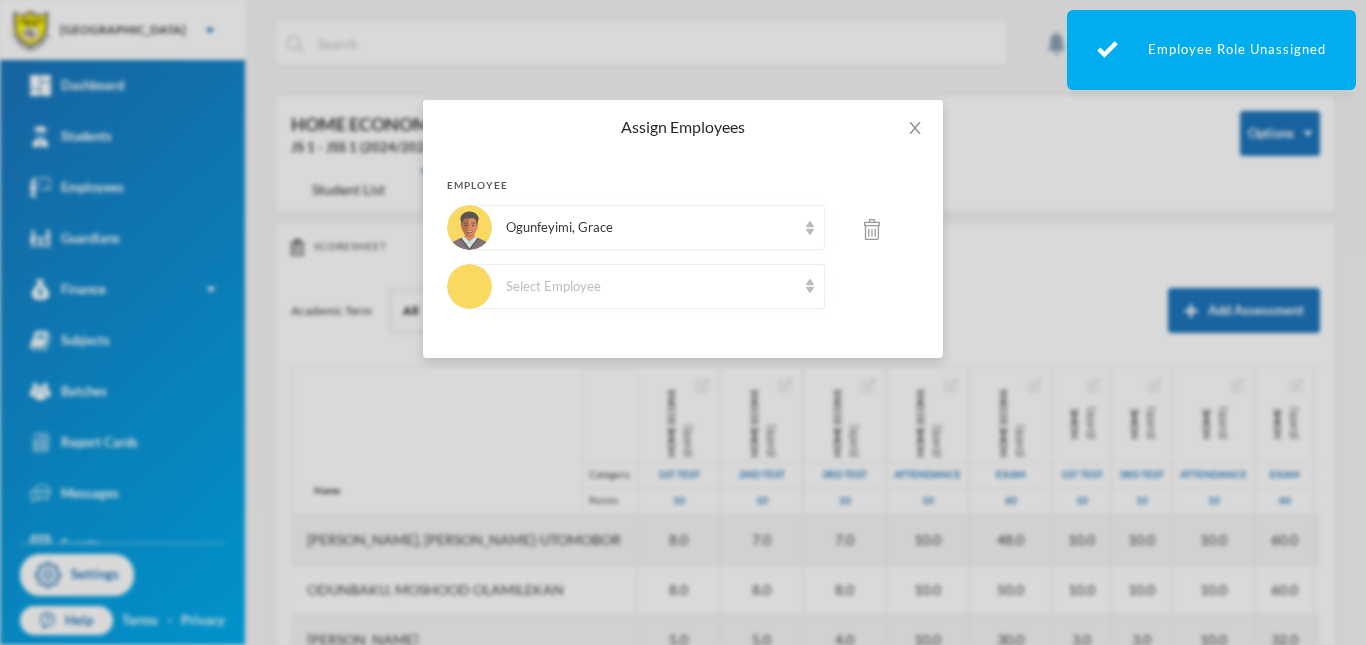 click on "Assign Employees Employee Ogunfeyimi, Grace  Select Employee" at bounding box center [683, 322] 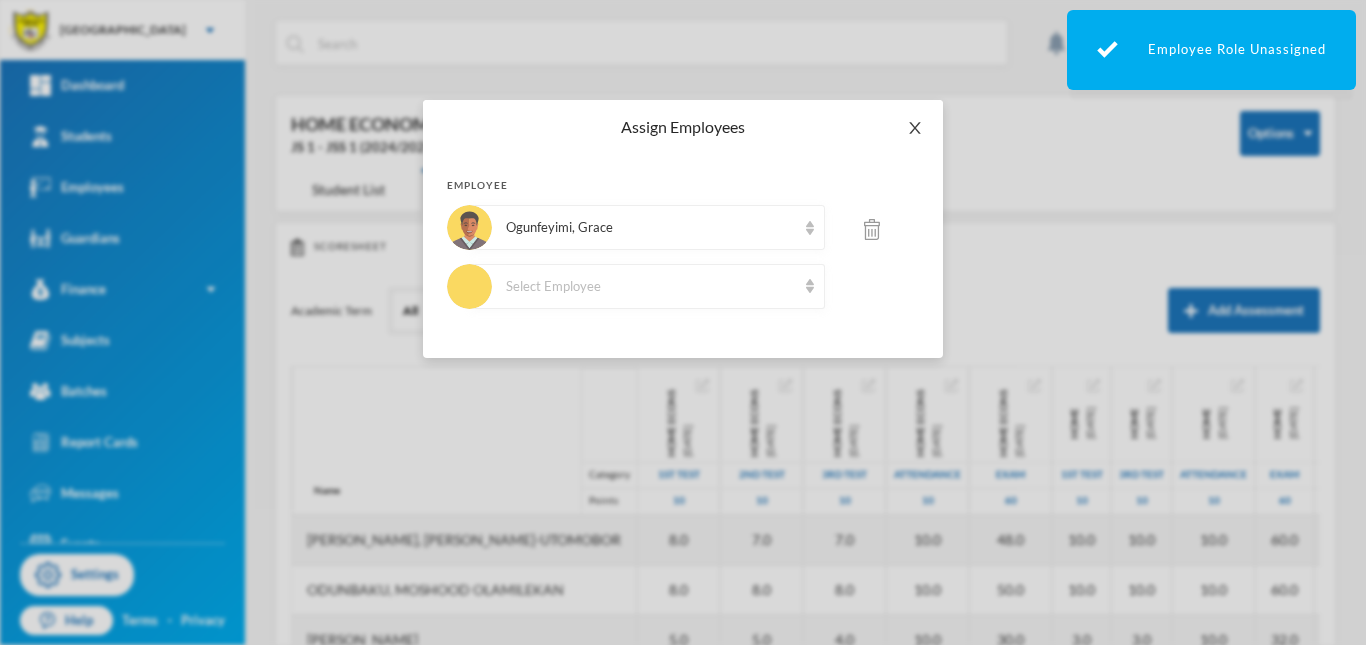click 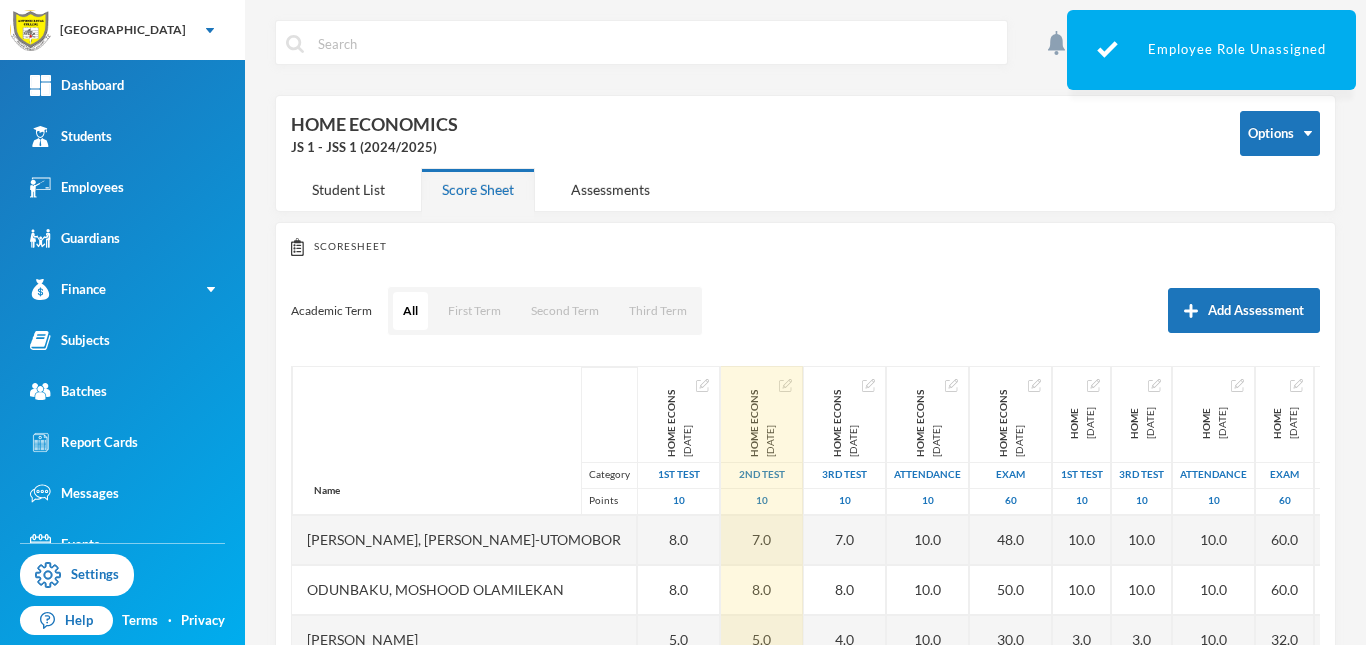 scroll, scrollTop: 267, scrollLeft: 0, axis: vertical 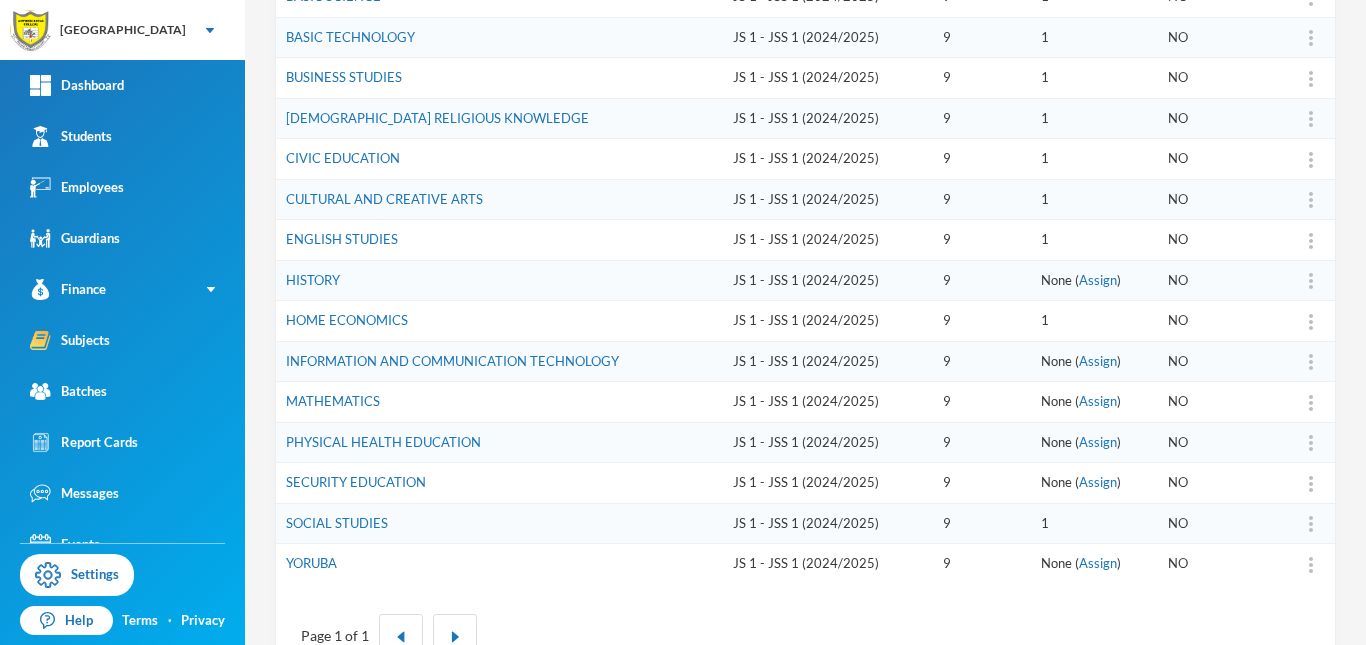 click on "1" at bounding box center [1094, 321] 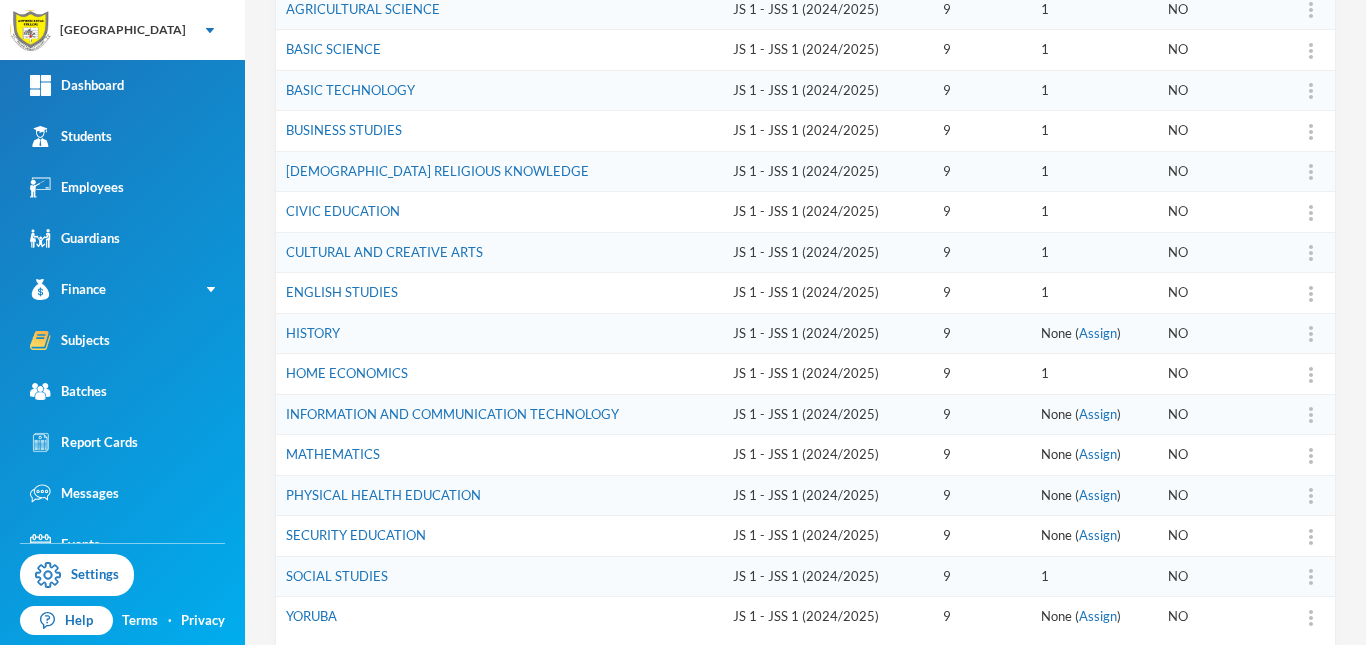 scroll, scrollTop: 346, scrollLeft: 0, axis: vertical 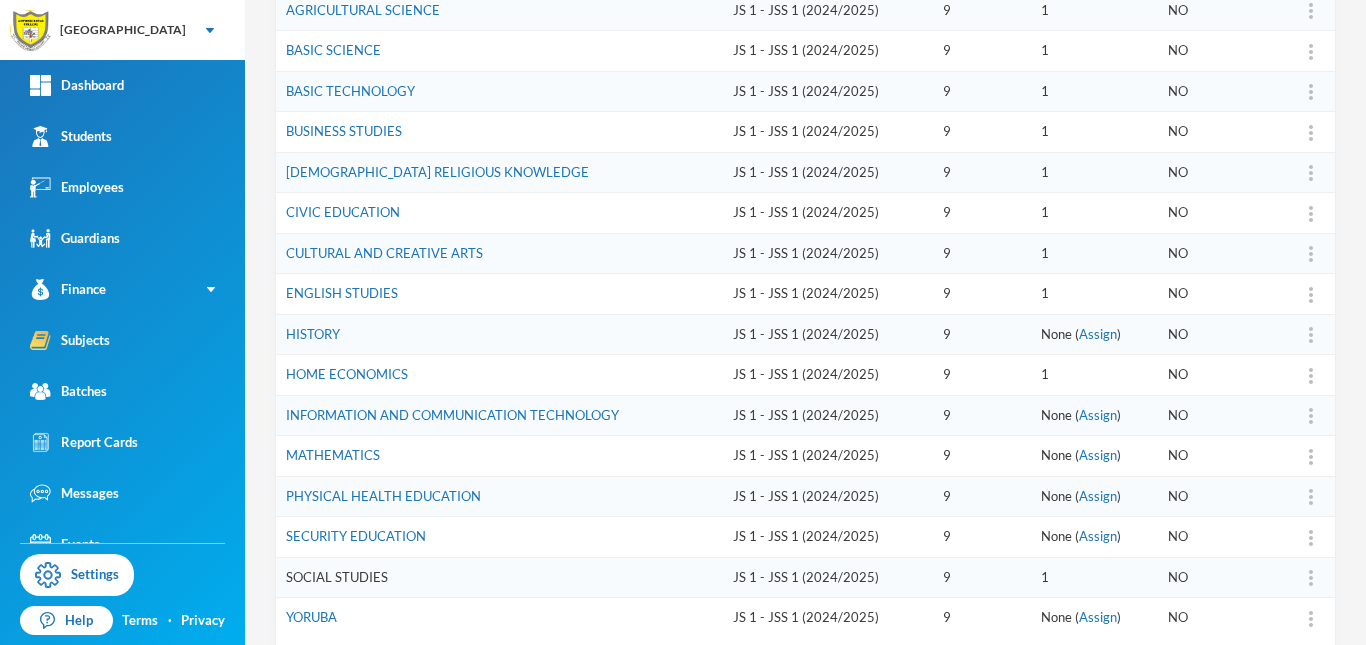 click on "SOCIAL STUDIES" at bounding box center (337, 577) 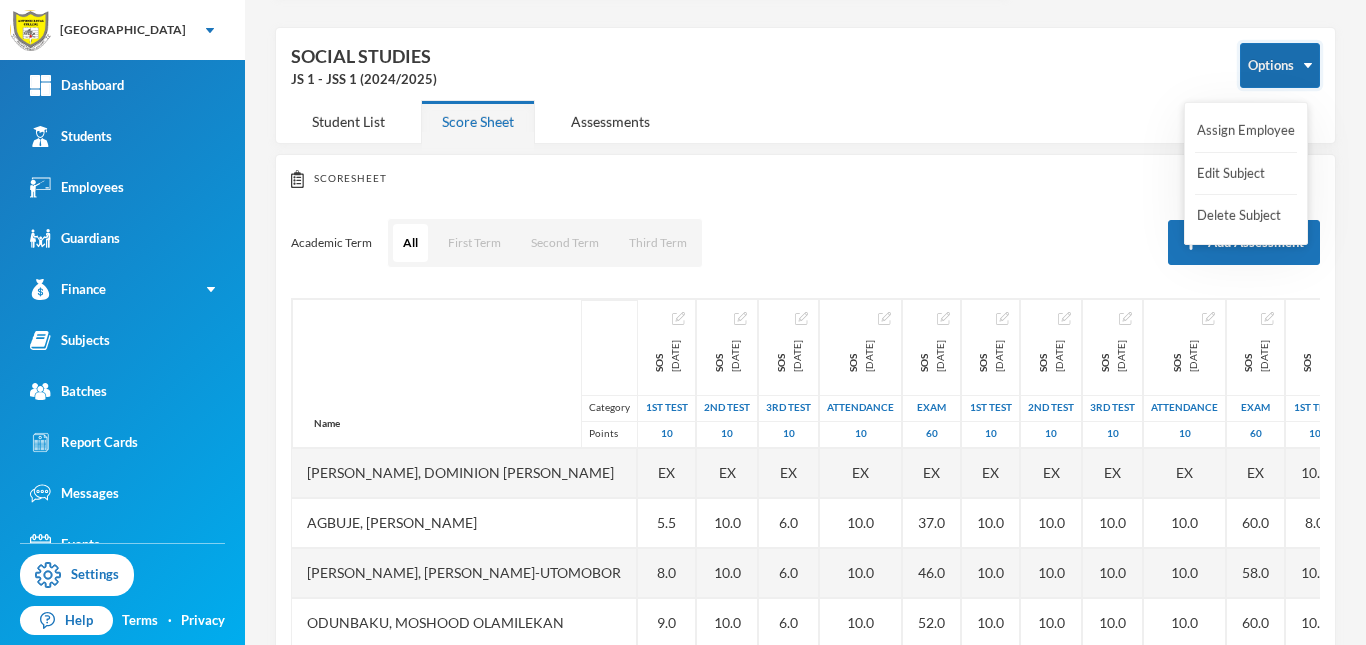 click on "Options" at bounding box center [1280, 65] 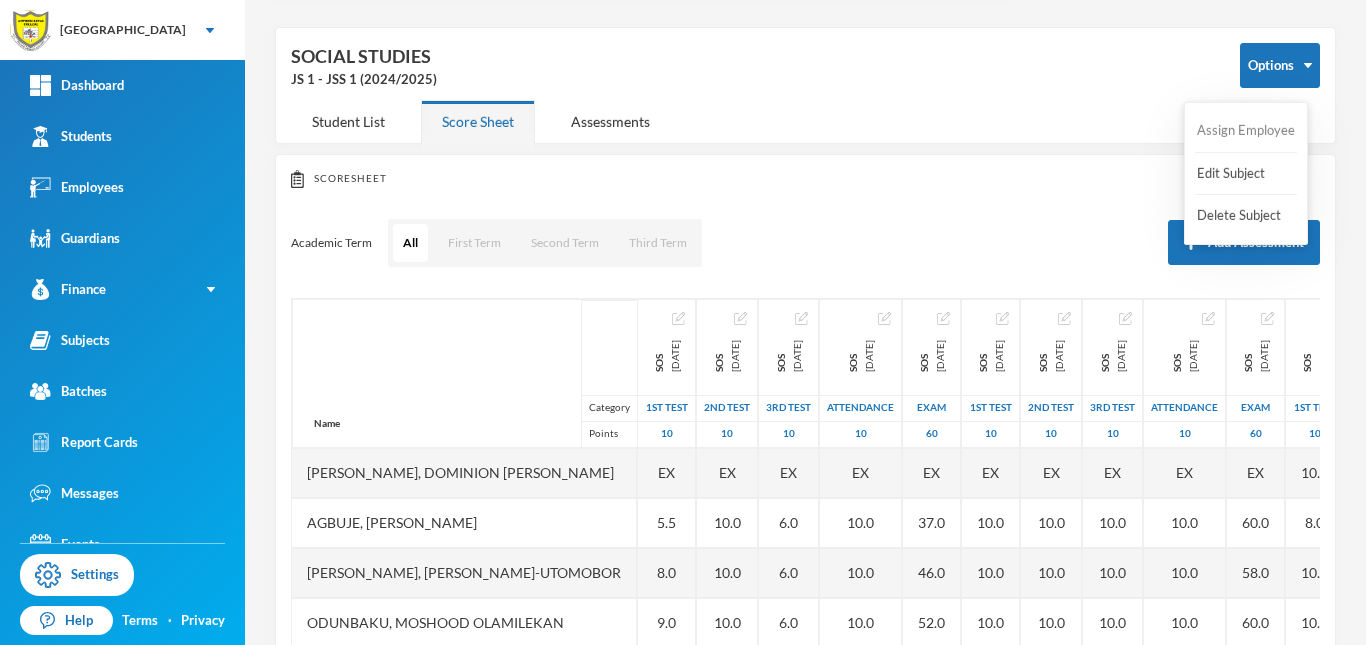 click on "Assign Employee" at bounding box center [1246, 131] 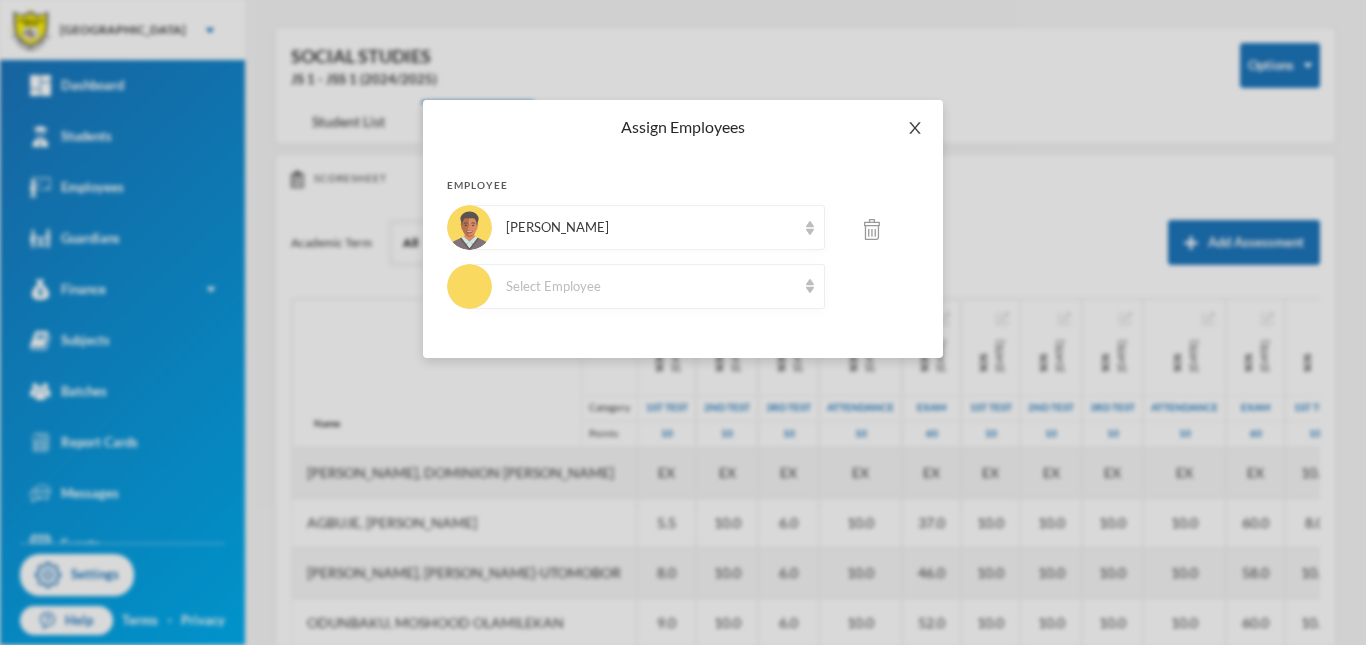 click 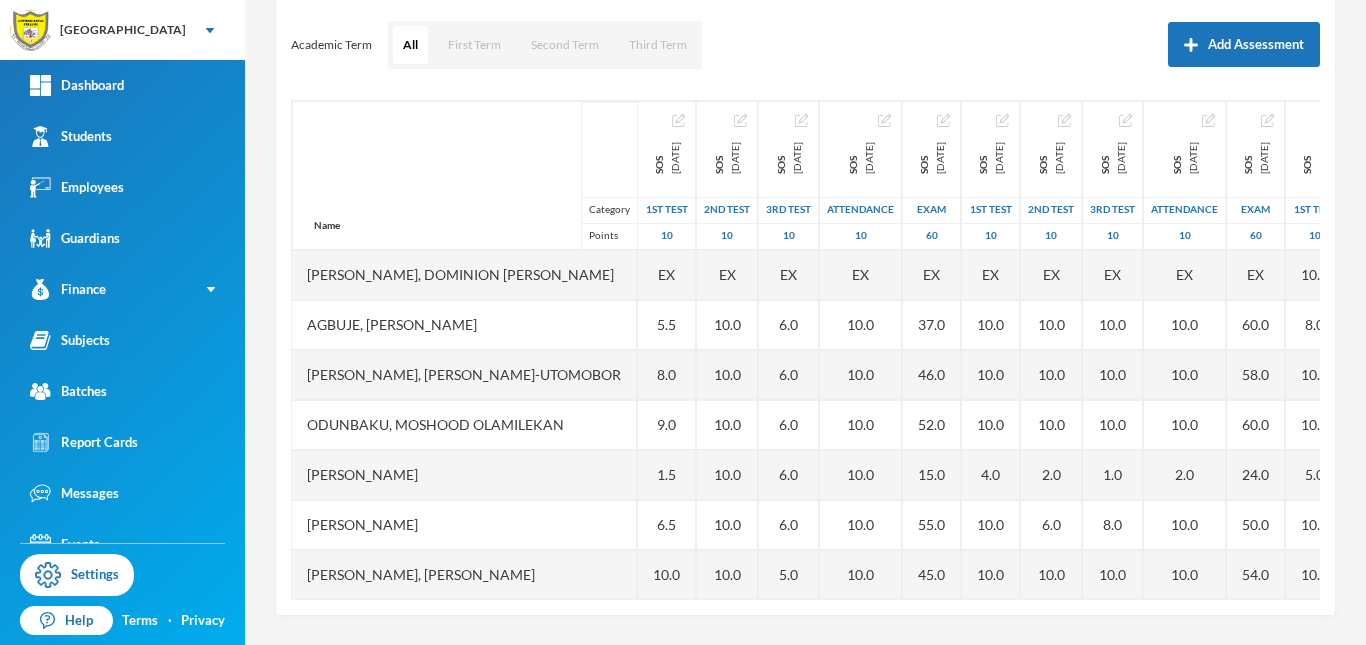 scroll, scrollTop: 0, scrollLeft: 0, axis: both 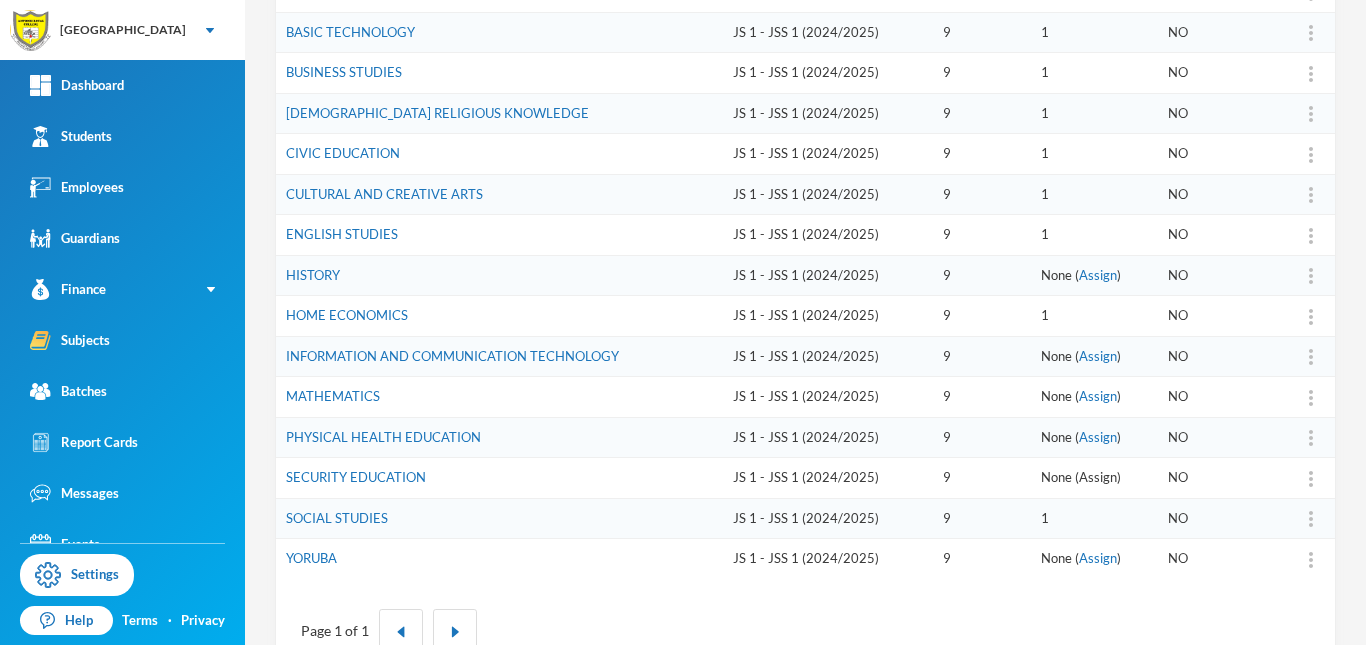 click on "Assign" at bounding box center (1098, 477) 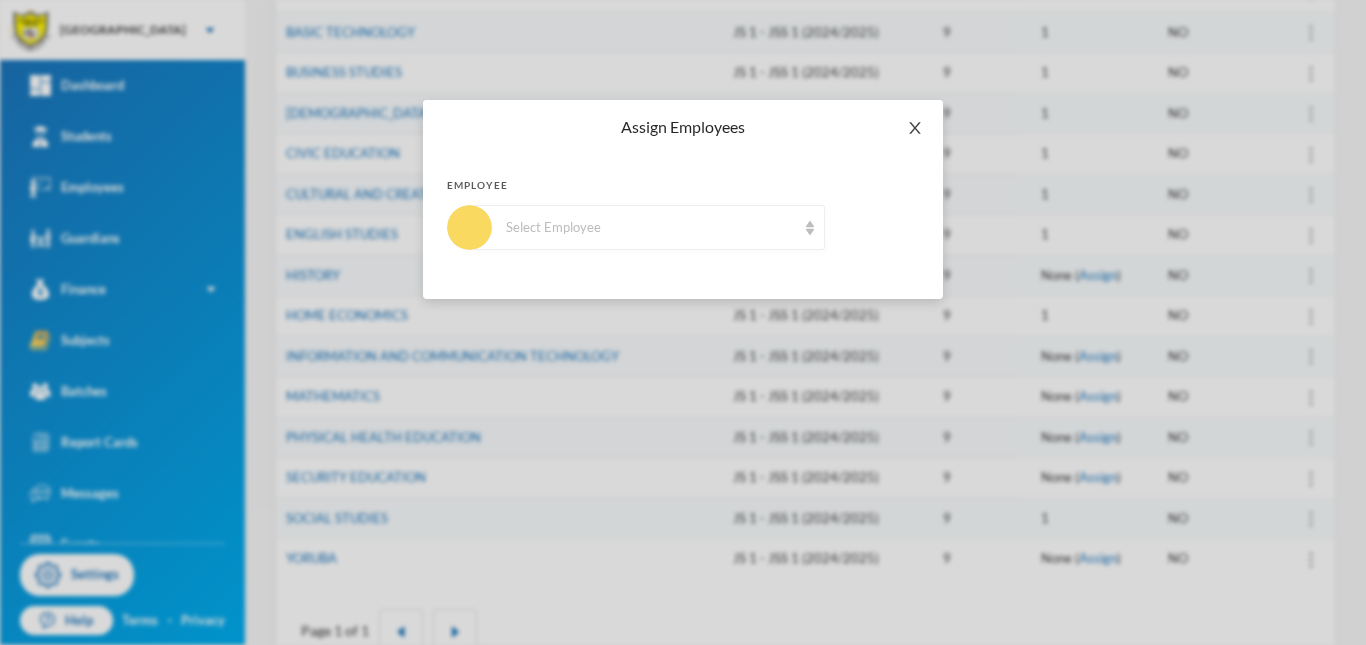 click 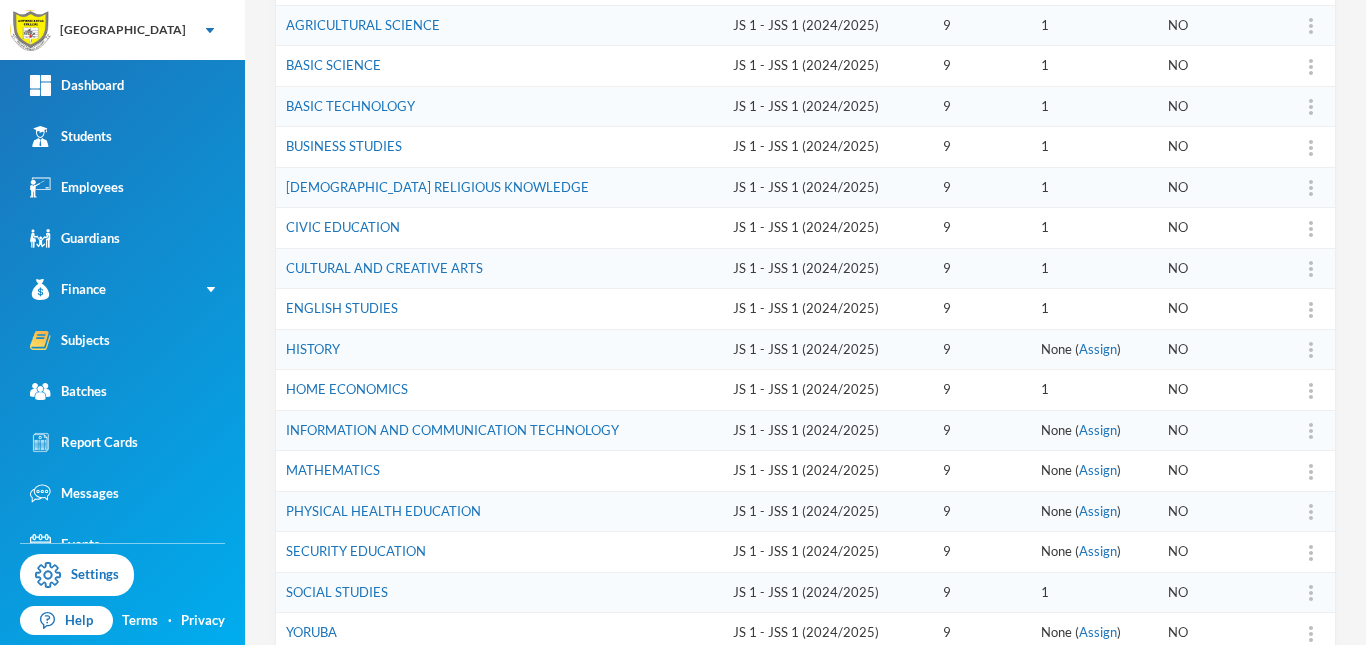 scroll, scrollTop: 330, scrollLeft: 0, axis: vertical 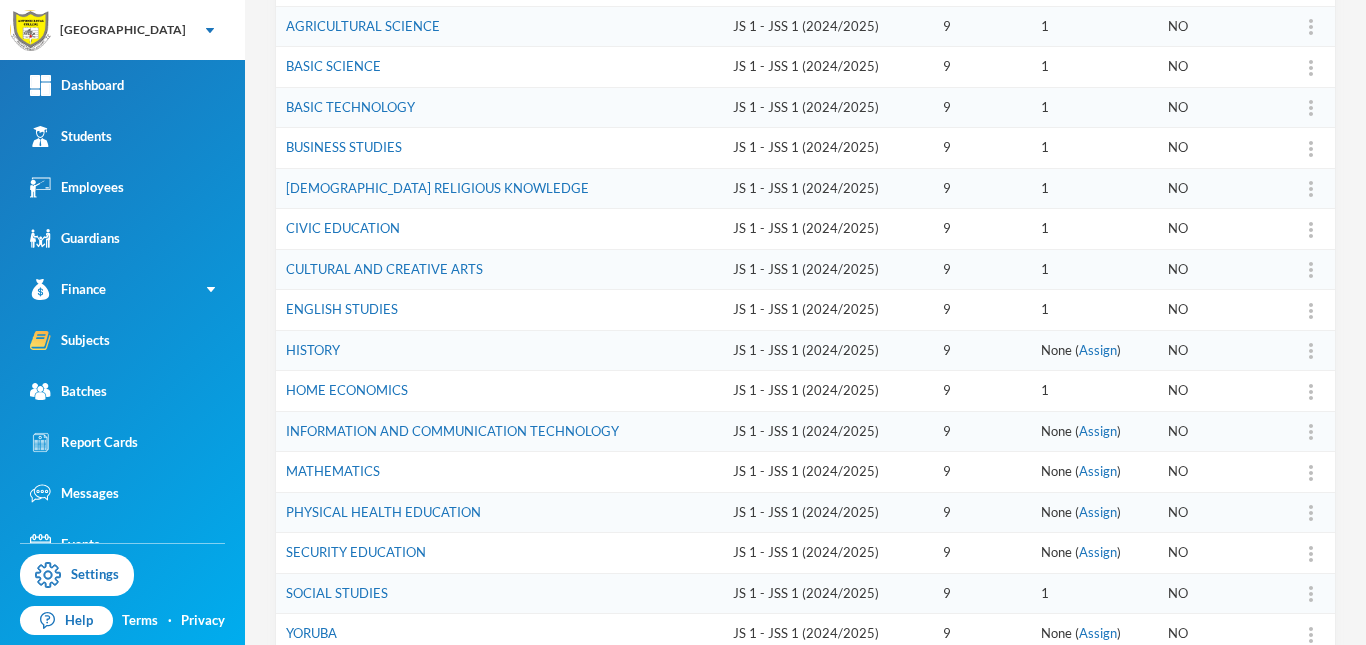 click on "[DEMOGRAPHIC_DATA] RELIGIOUS KNOWLEDGE" at bounding box center [499, 188] 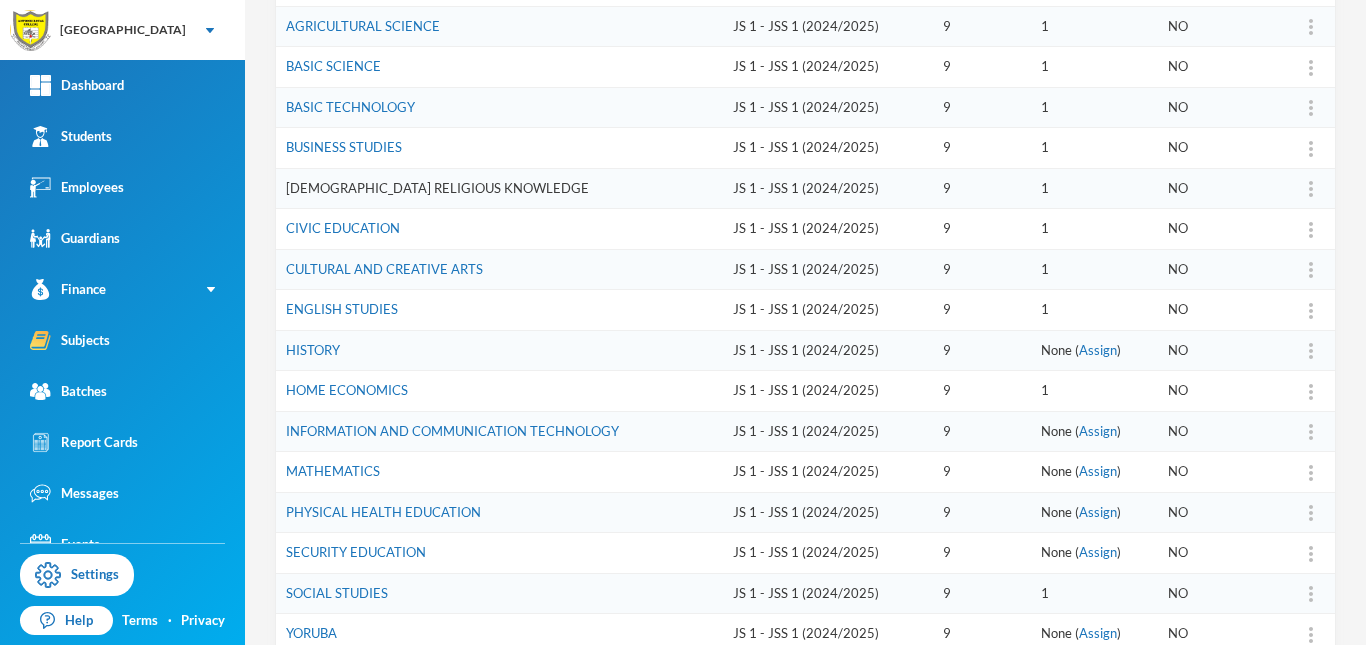 click on "[DEMOGRAPHIC_DATA] RELIGIOUS KNOWLEDGE" at bounding box center (437, 188) 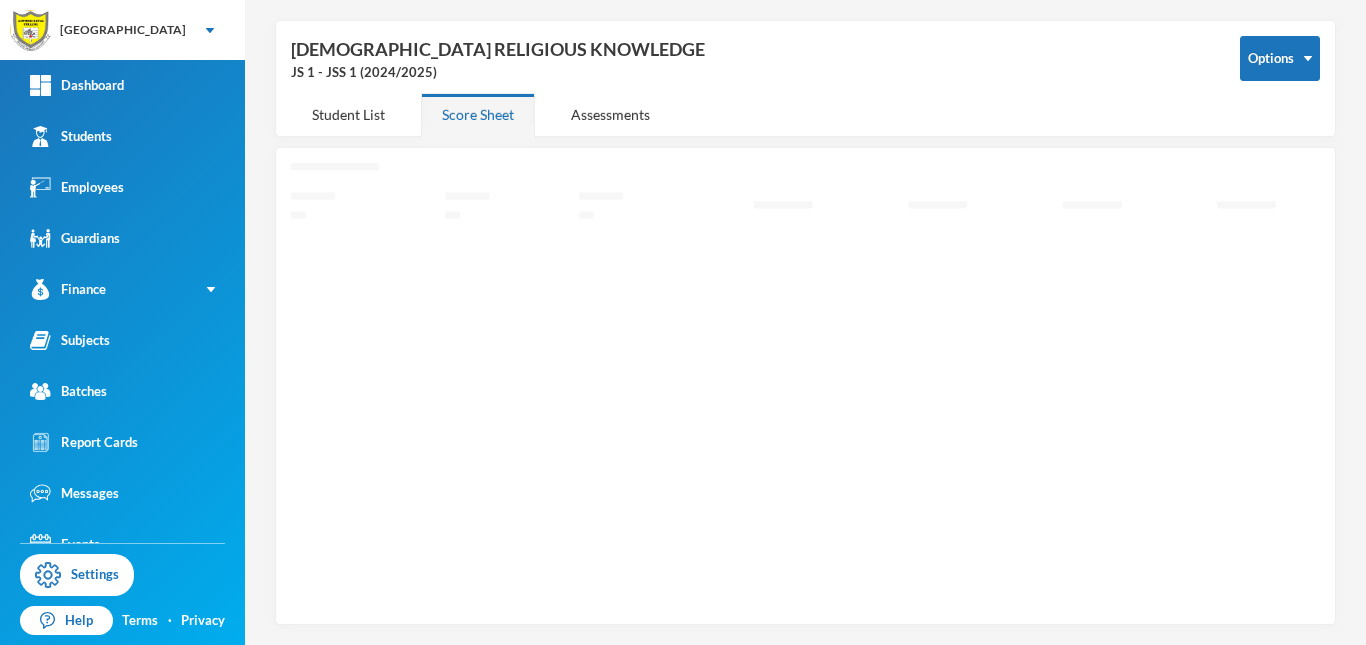 scroll, scrollTop: 68, scrollLeft: 0, axis: vertical 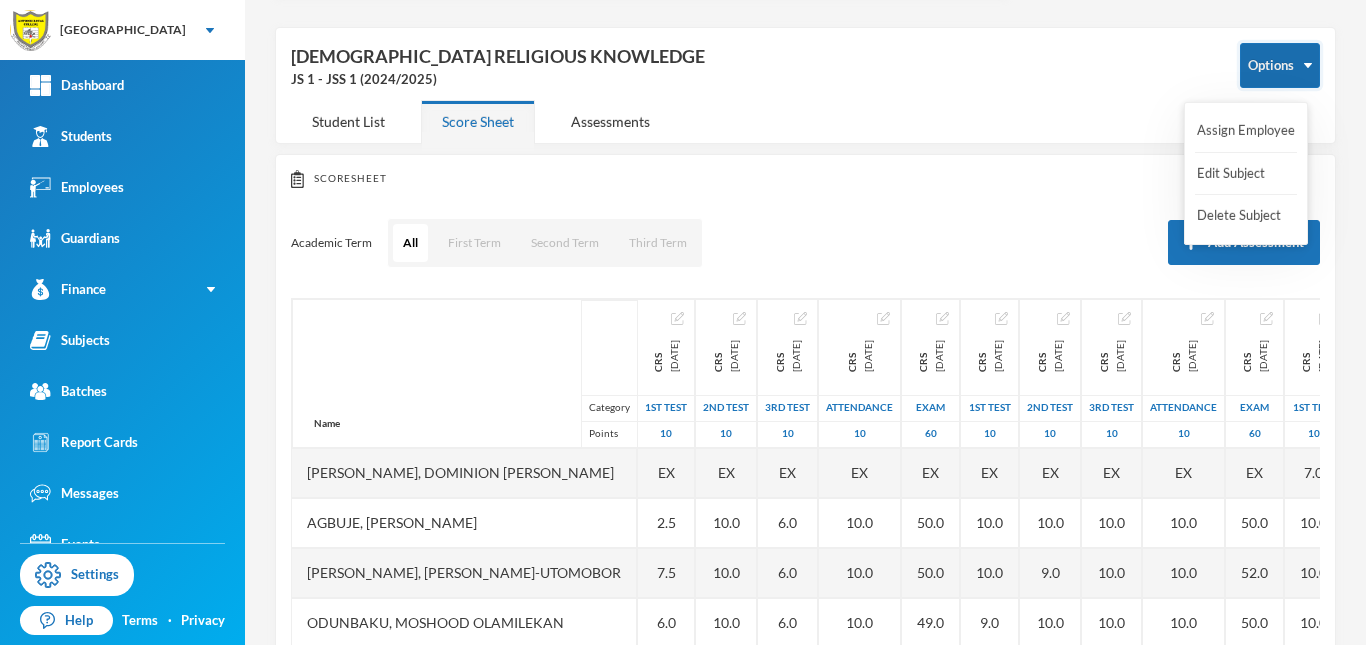 click on "Options" at bounding box center (1280, 65) 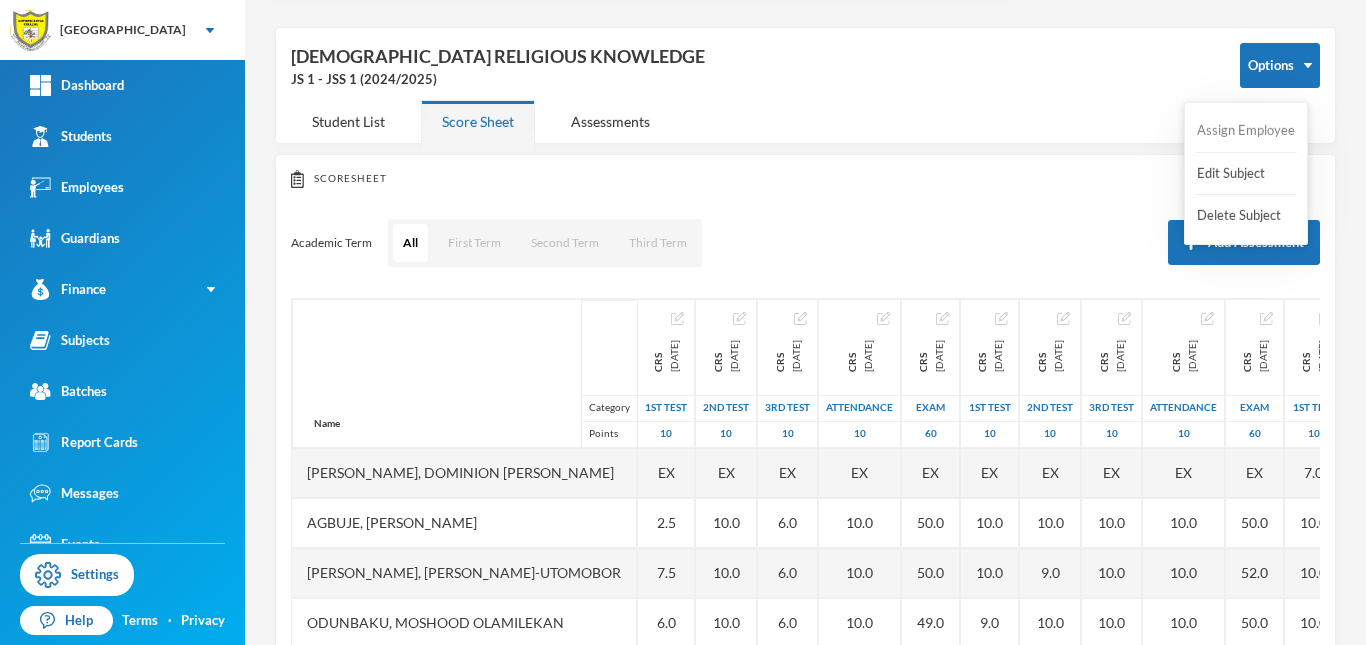 click on "Assign Employee" at bounding box center [1246, 131] 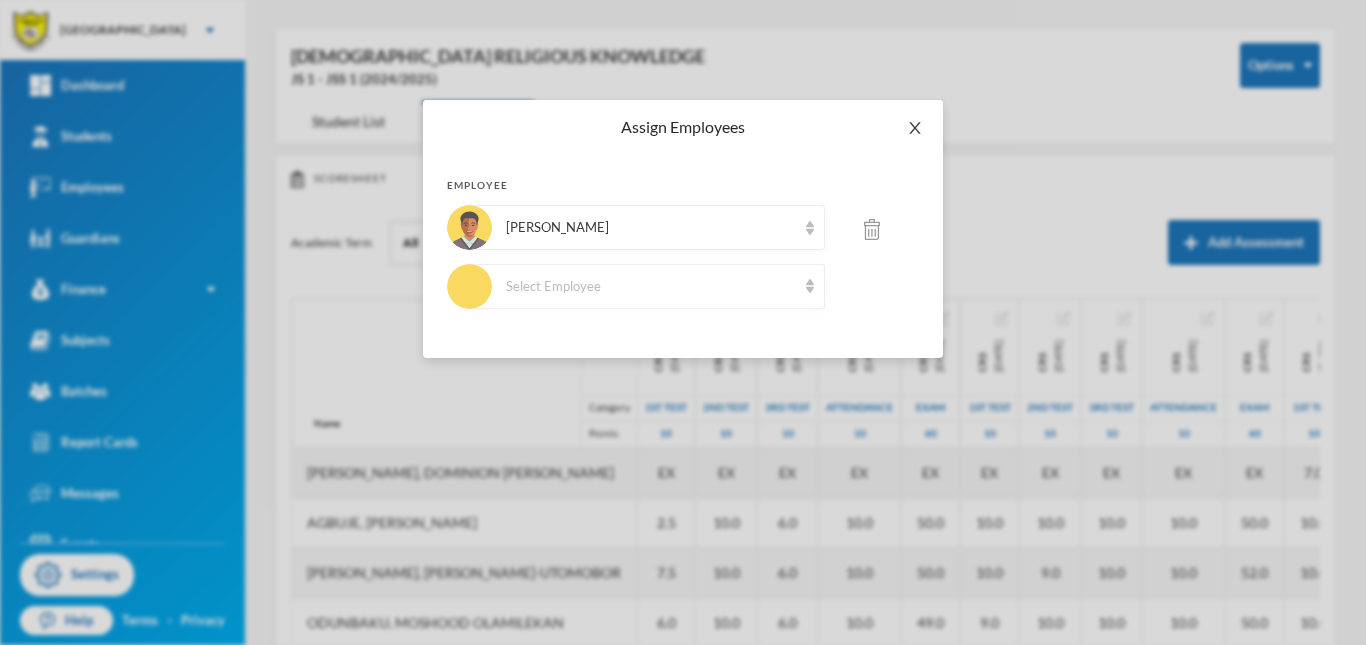 click 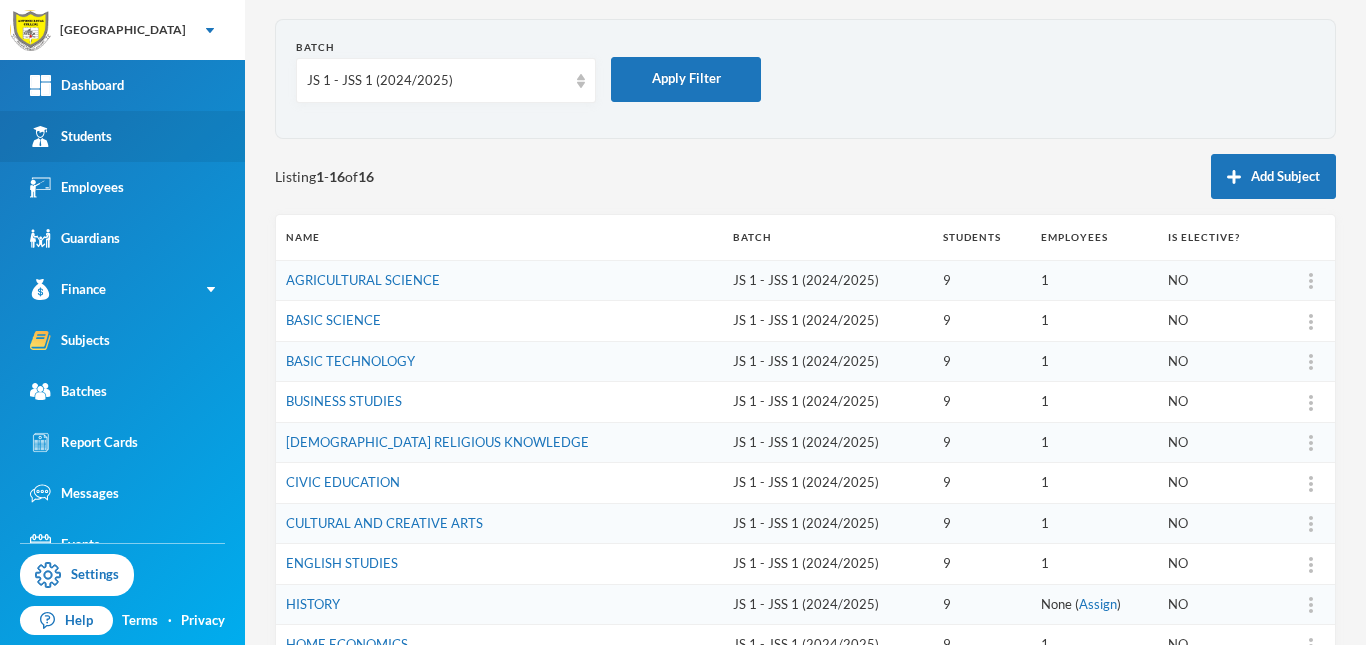 scroll, scrollTop: 64, scrollLeft: 0, axis: vertical 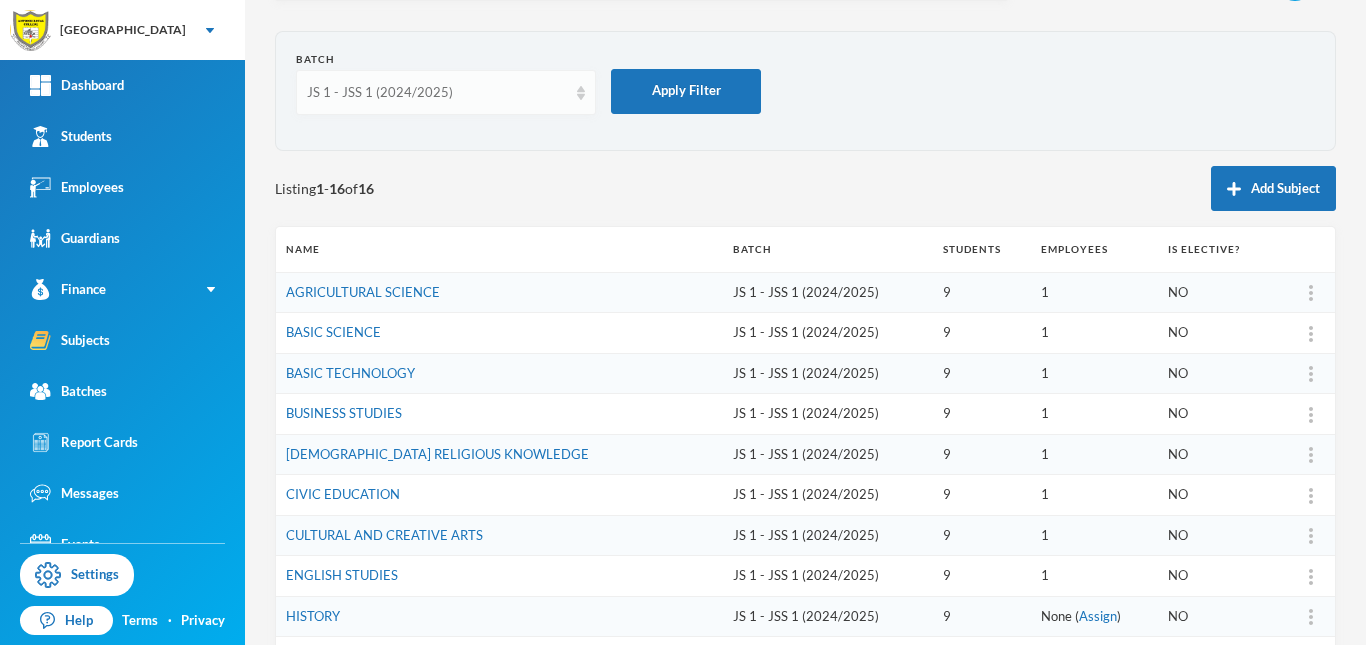 click on "JS 1 - JSS 1 (2024/2025)" at bounding box center [437, 93] 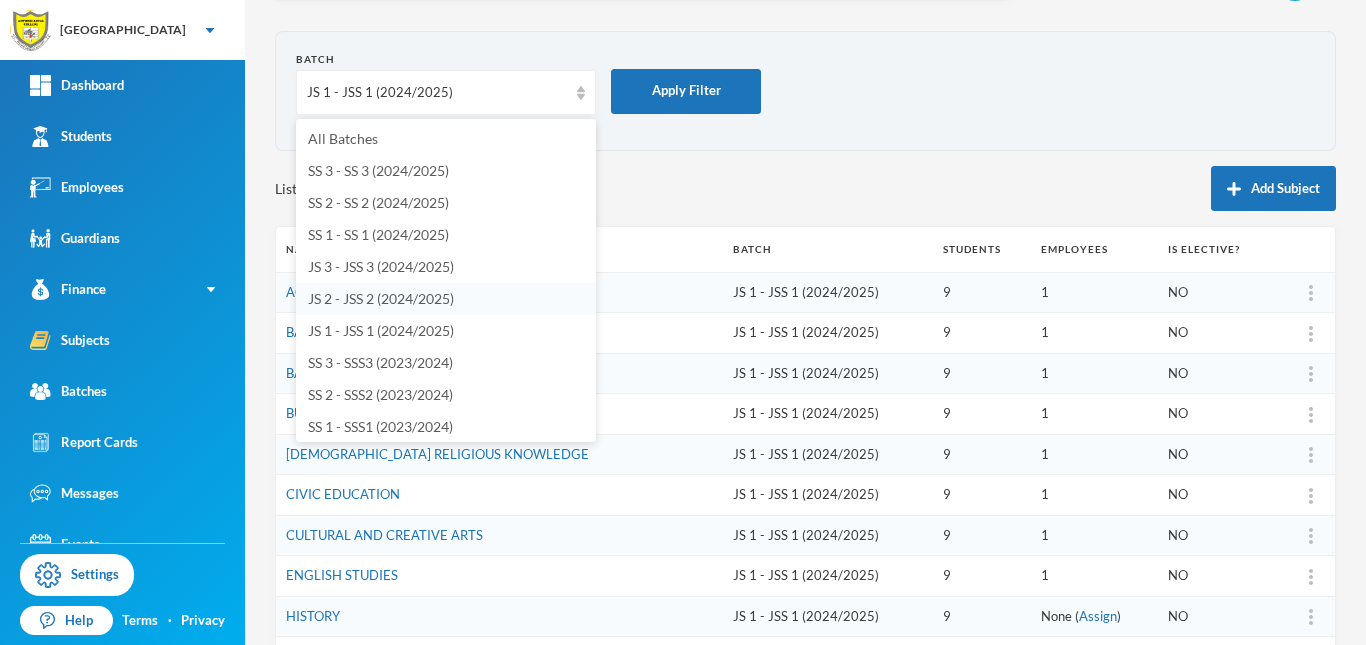 click on "JS 2 - JSS 2 (2024/2025)" at bounding box center [381, 298] 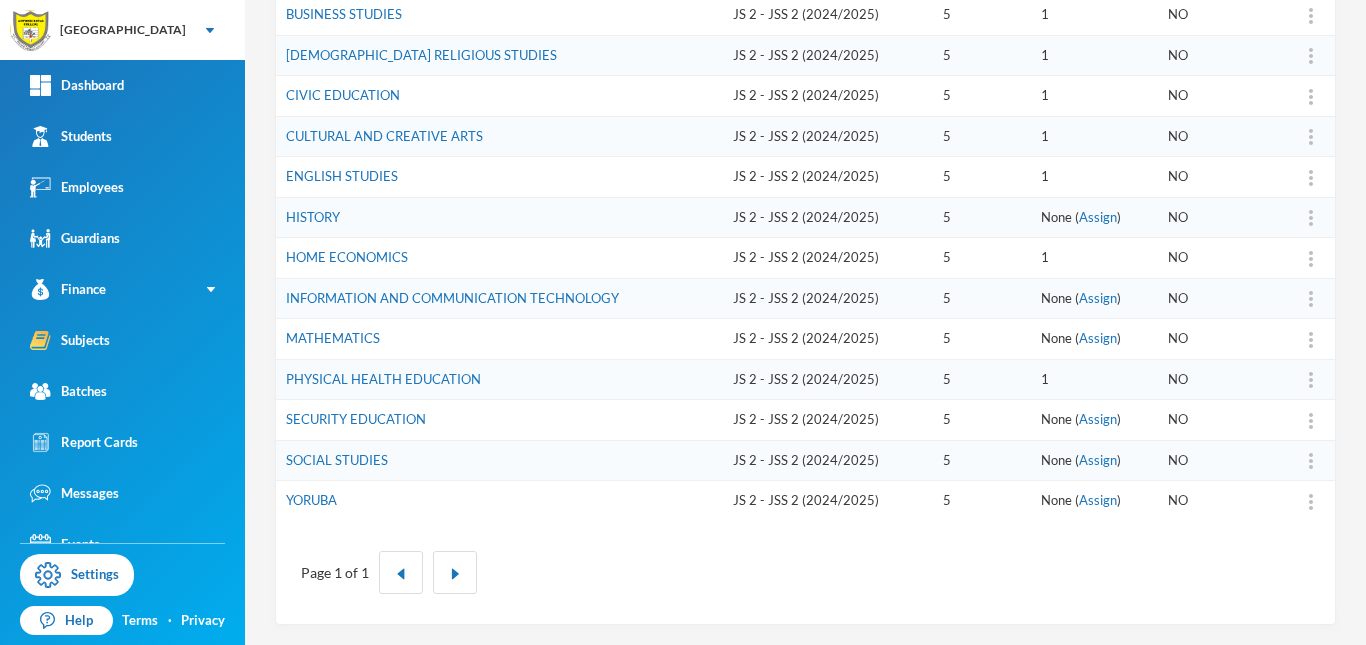 scroll, scrollTop: 463, scrollLeft: 0, axis: vertical 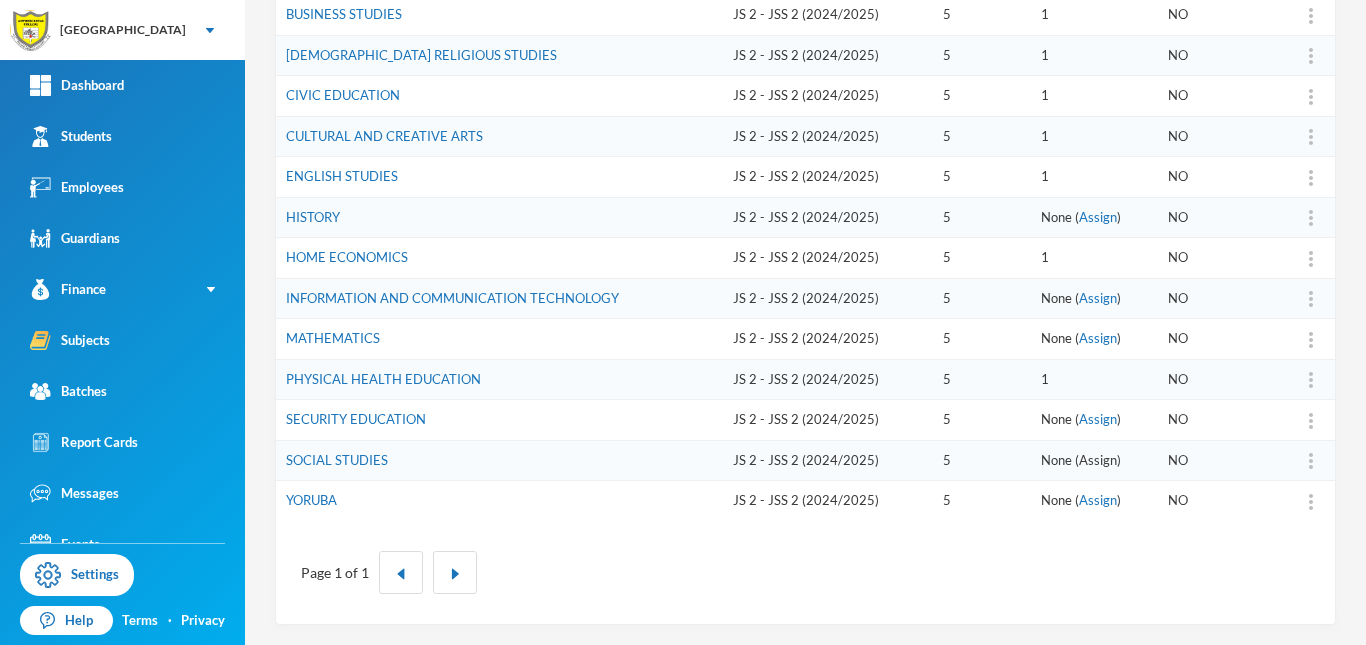 click on "Assign" at bounding box center [1098, 460] 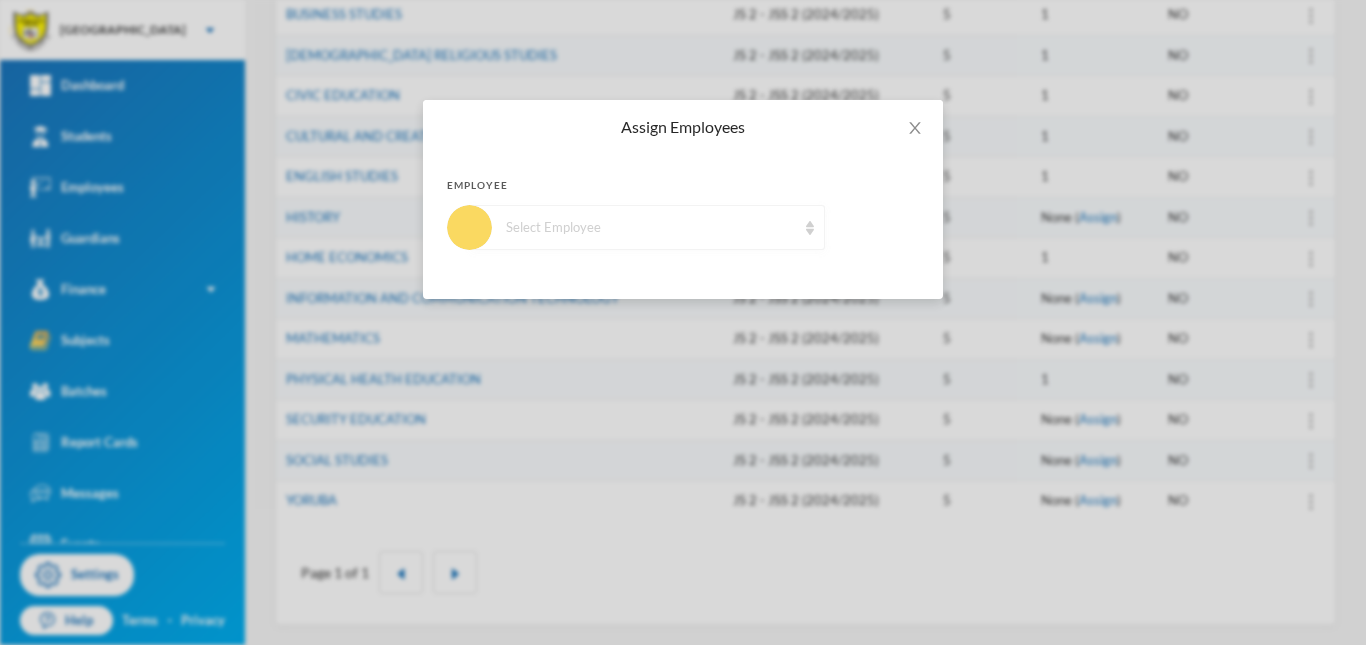 click on "Select Employee" at bounding box center (651, 228) 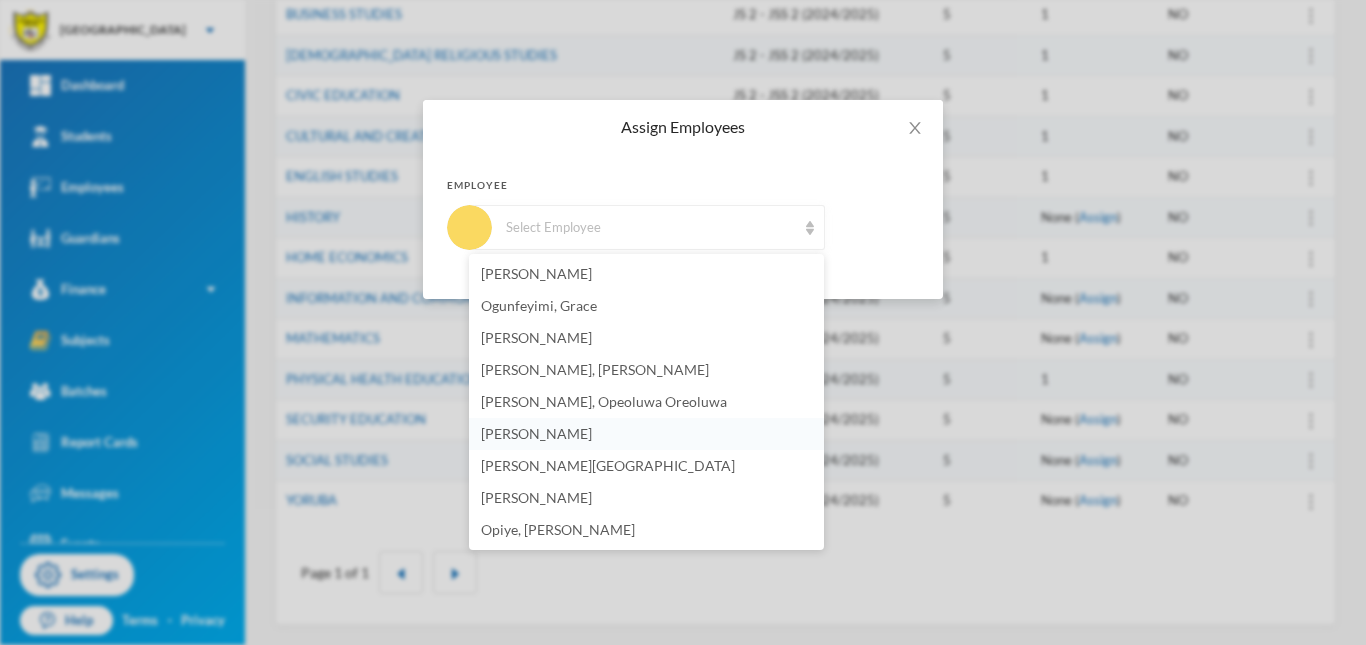 click on "[PERSON_NAME]" at bounding box center [536, 433] 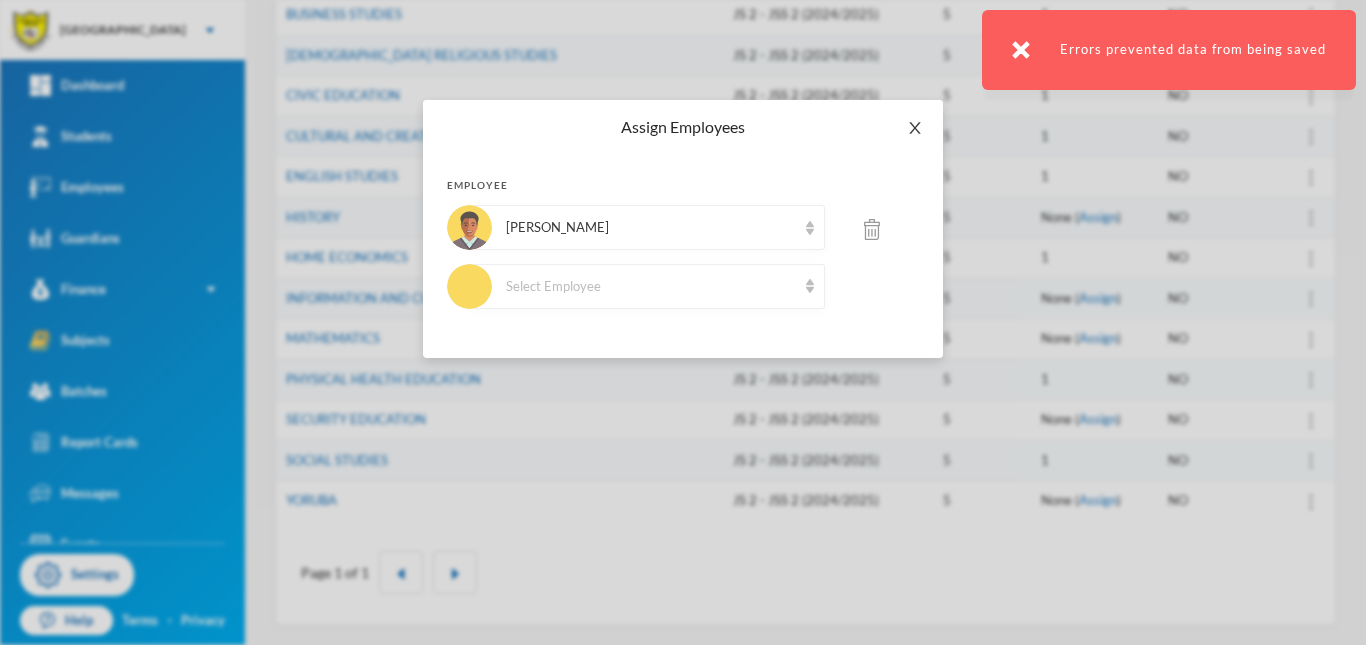 click 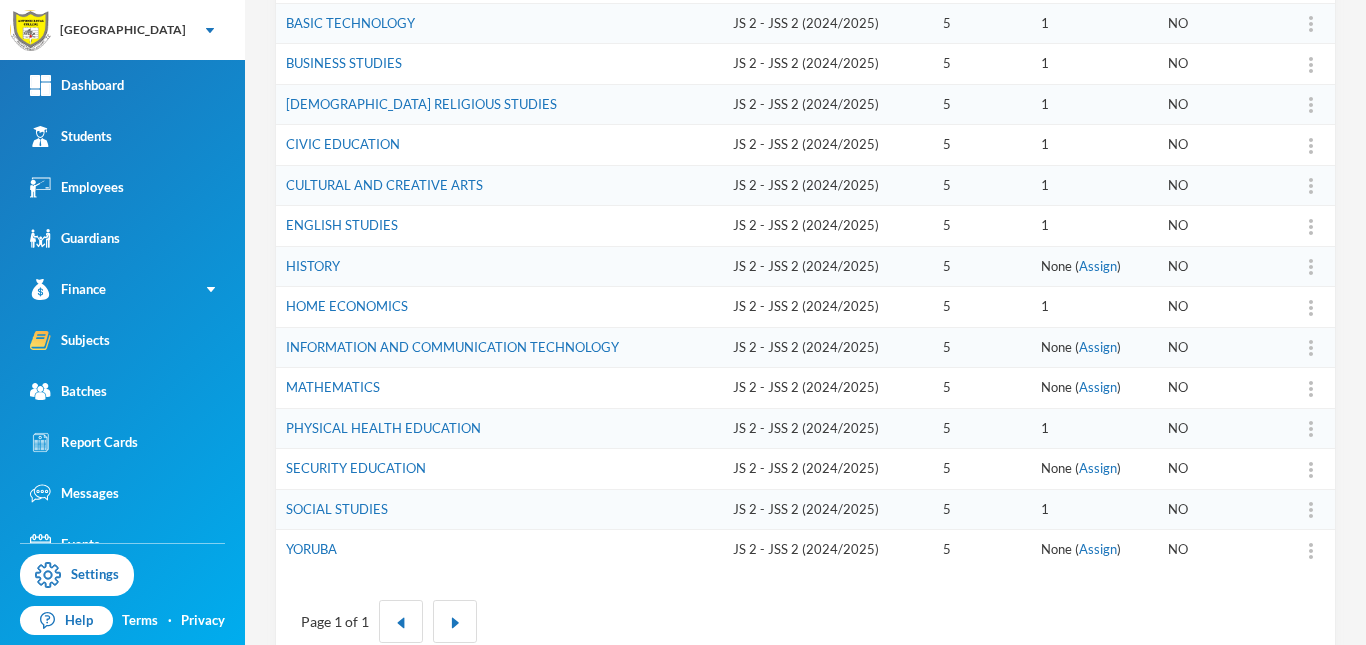 scroll, scrollTop: 0, scrollLeft: 0, axis: both 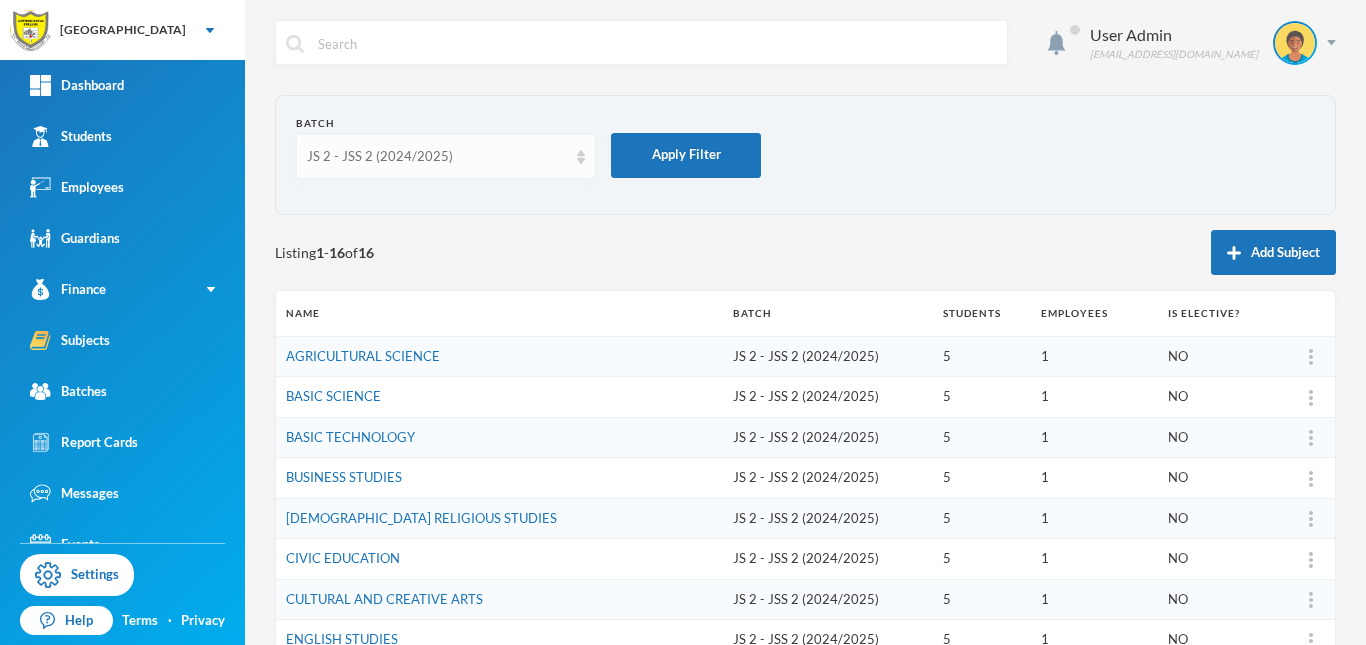 click on "JS 2 - JSS 2 (2024/2025)" at bounding box center [437, 157] 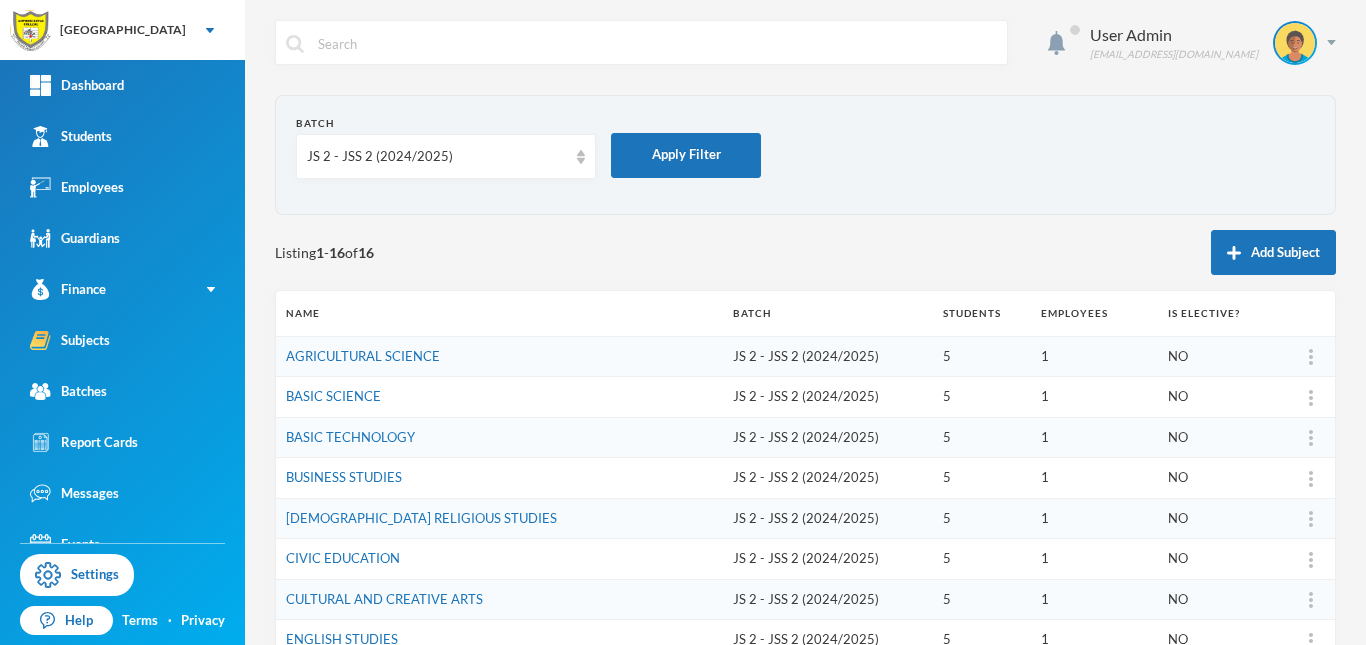 click on "Batch JS 2 - JSS 2 (2024/2025) Apply Filter" at bounding box center [805, 155] 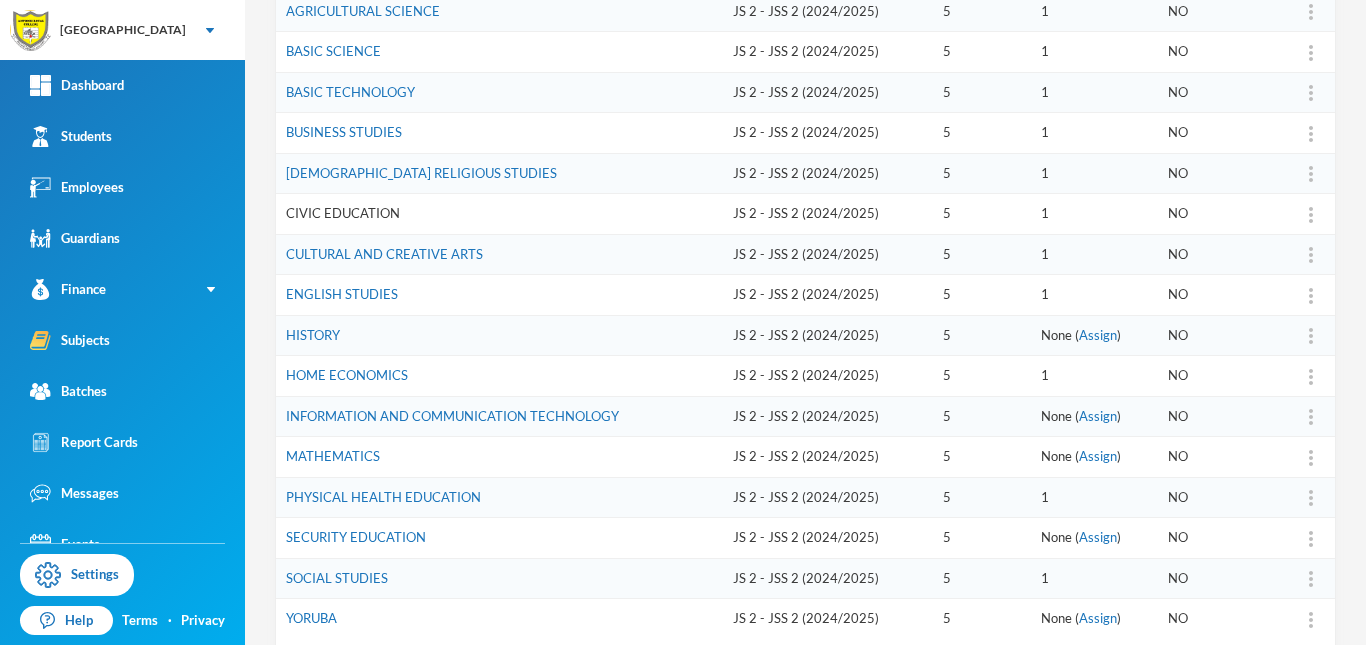scroll, scrollTop: 0, scrollLeft: 0, axis: both 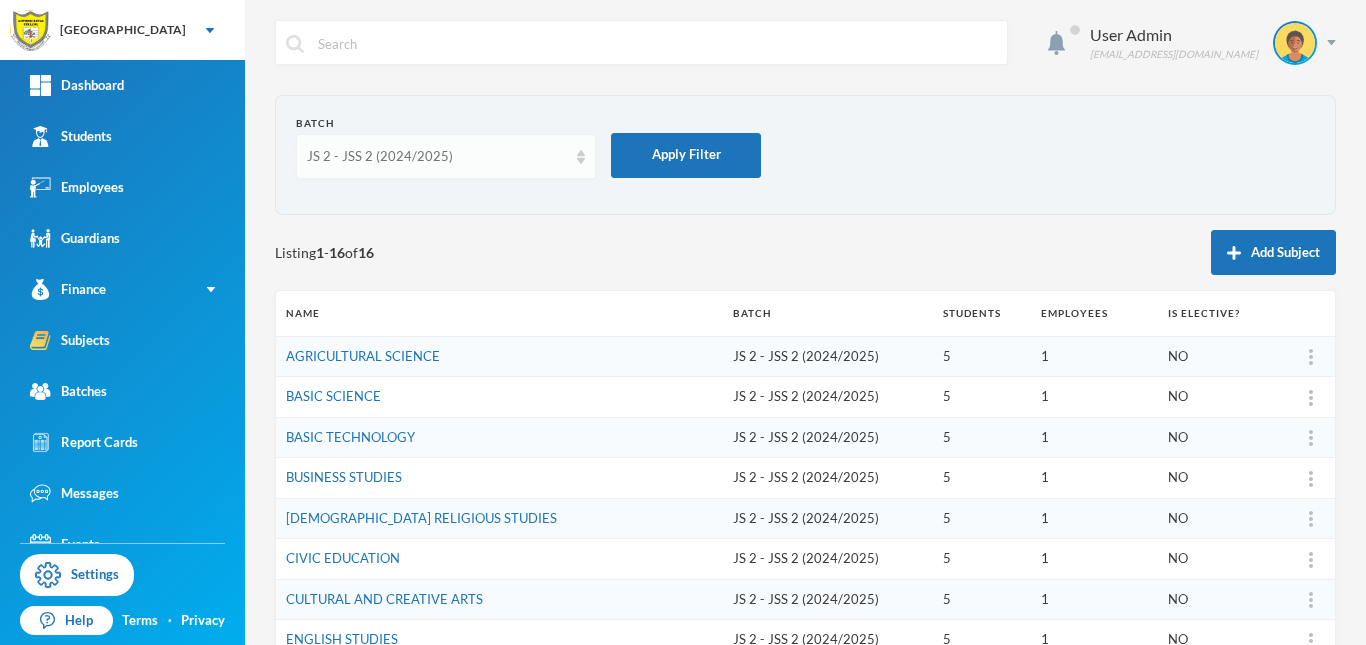 click on "JS 2 - JSS 2 (2024/2025)" at bounding box center (437, 157) 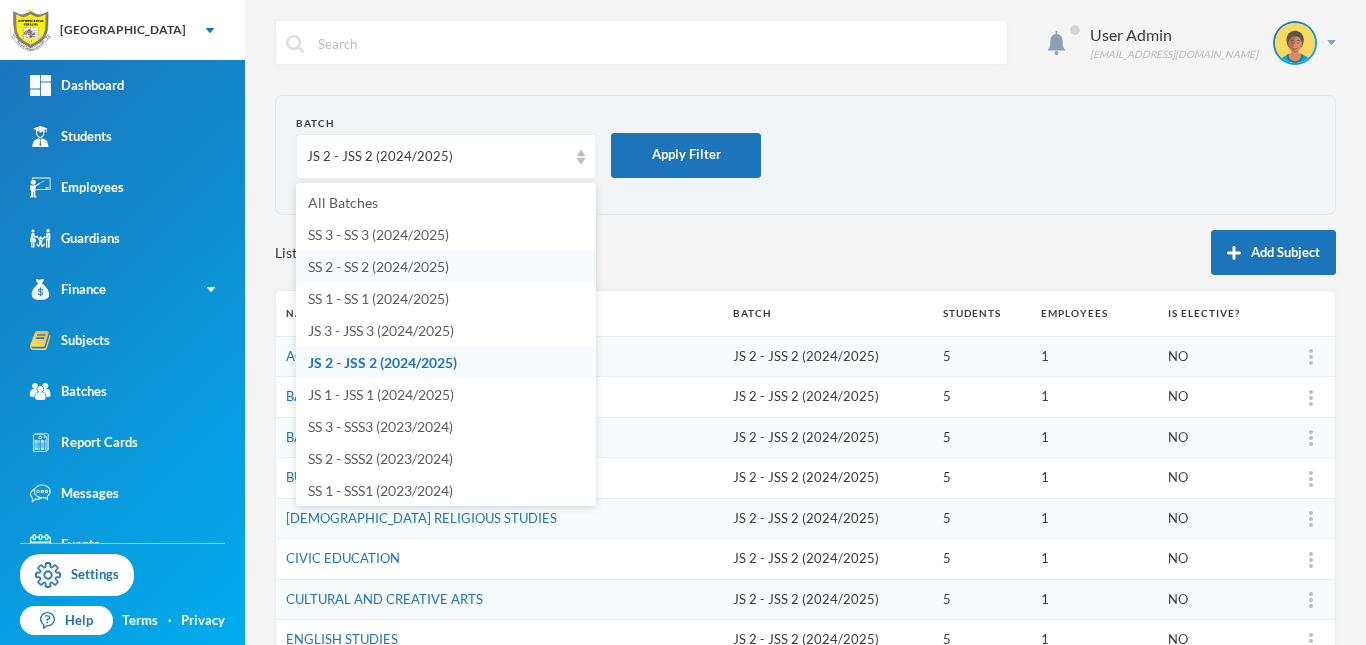 click on "SS 2 - SS 2 (2024/2025)" at bounding box center [378, 266] 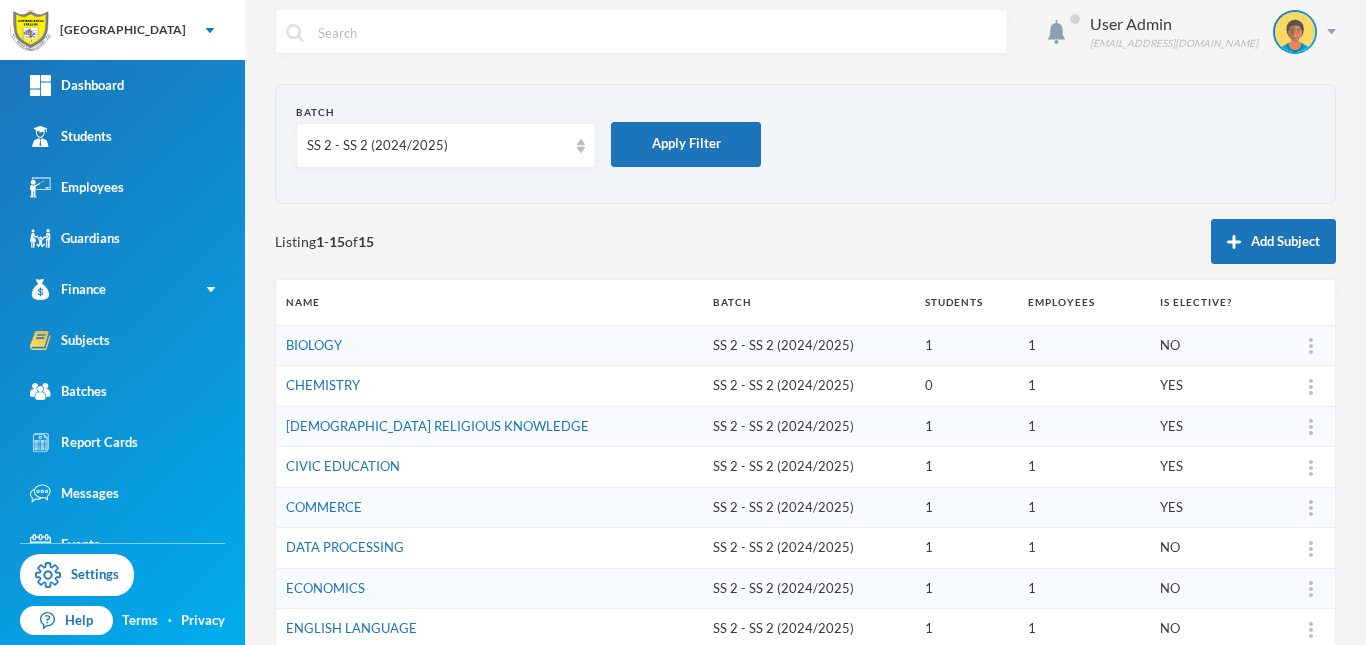 scroll, scrollTop: 0, scrollLeft: 0, axis: both 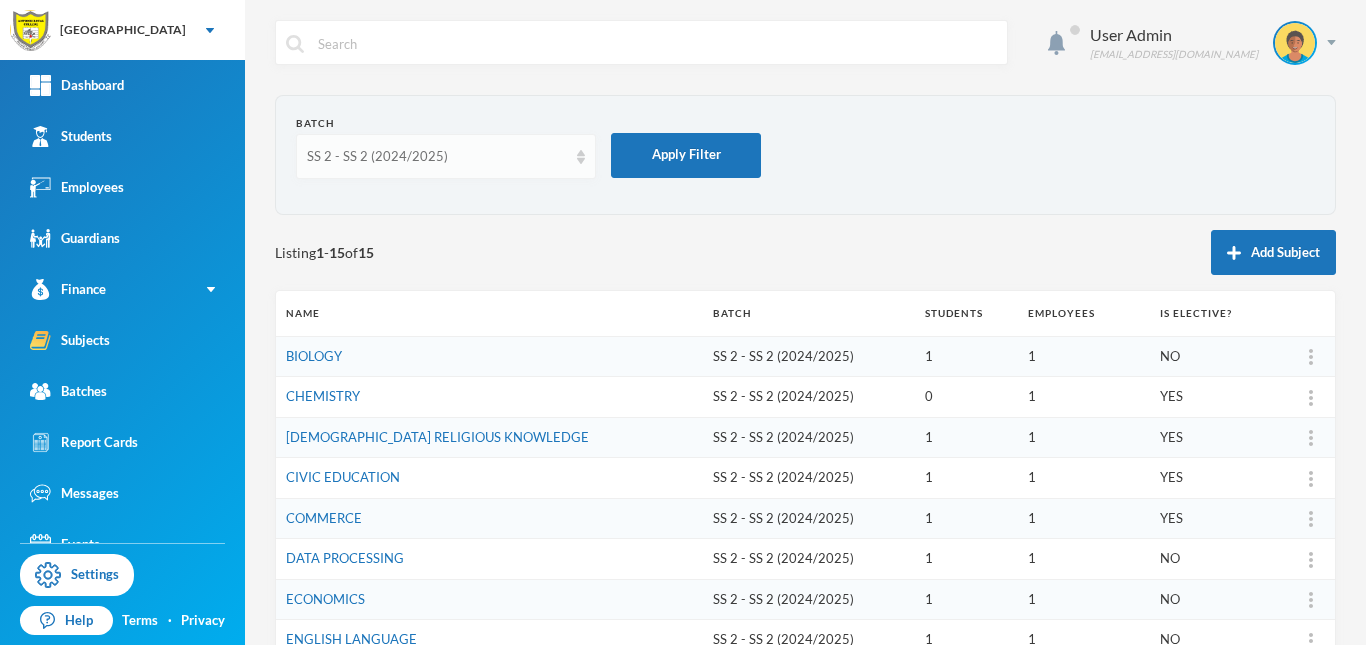 click on "SS 2 - SS 2 (2024/2025)" at bounding box center (446, 156) 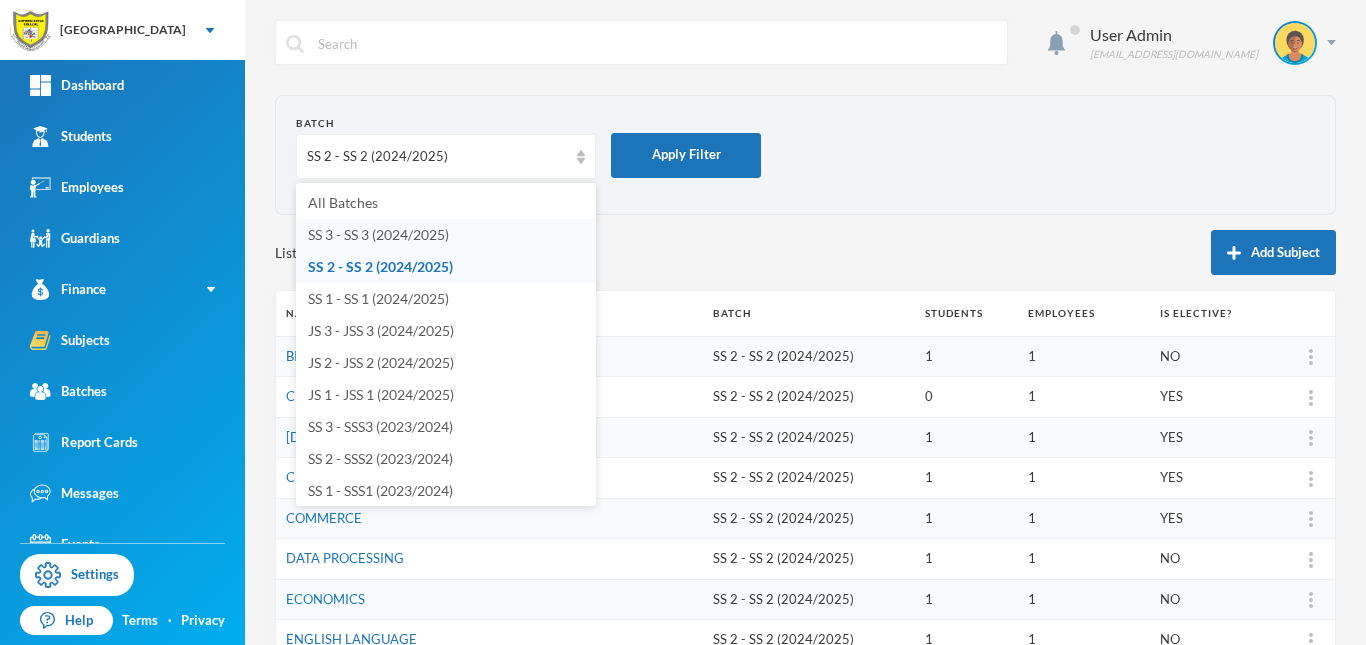 click on "SS 3 - SS 3 (2024/2025)" at bounding box center [378, 234] 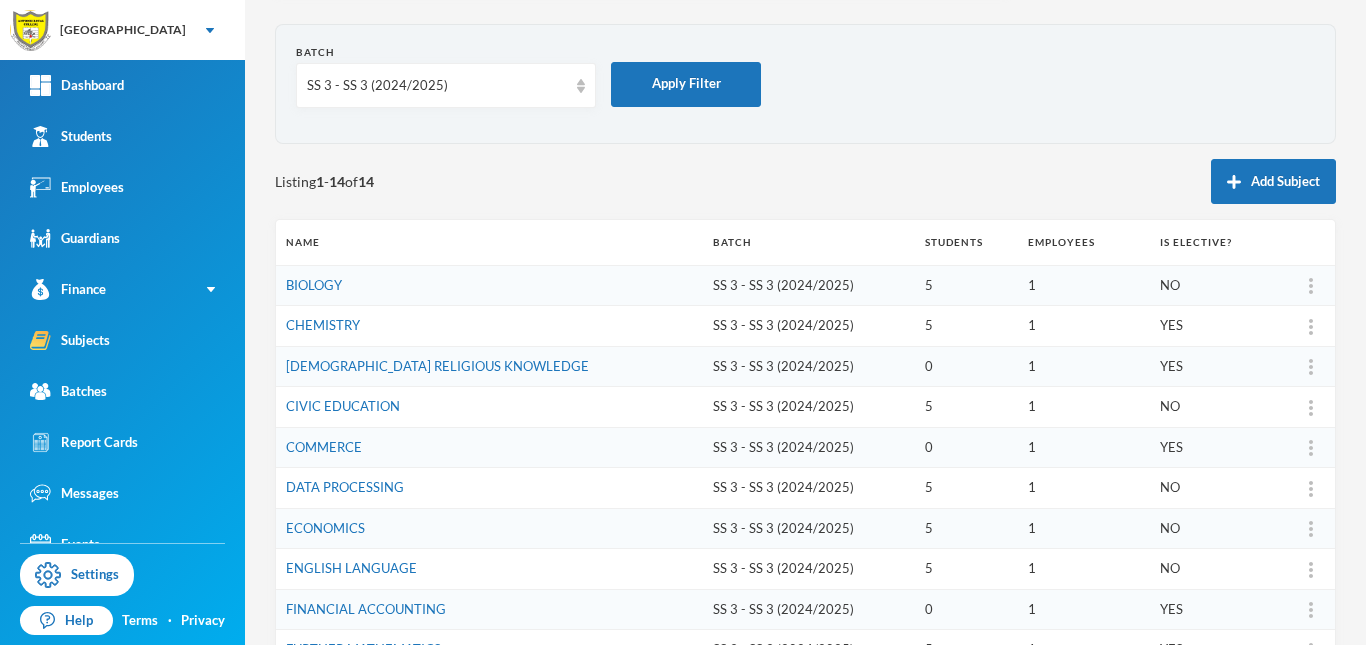 scroll, scrollTop: 0, scrollLeft: 0, axis: both 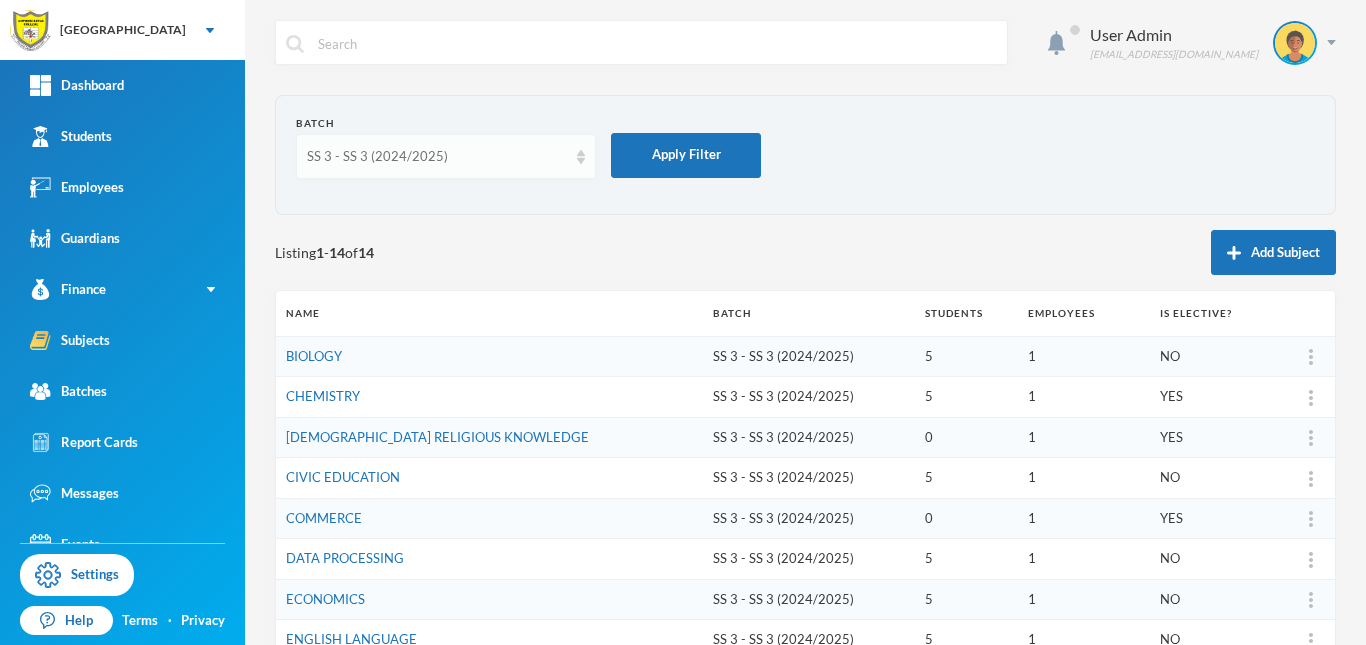 click on "SS 3 - SS 3 (2024/2025)" at bounding box center (437, 157) 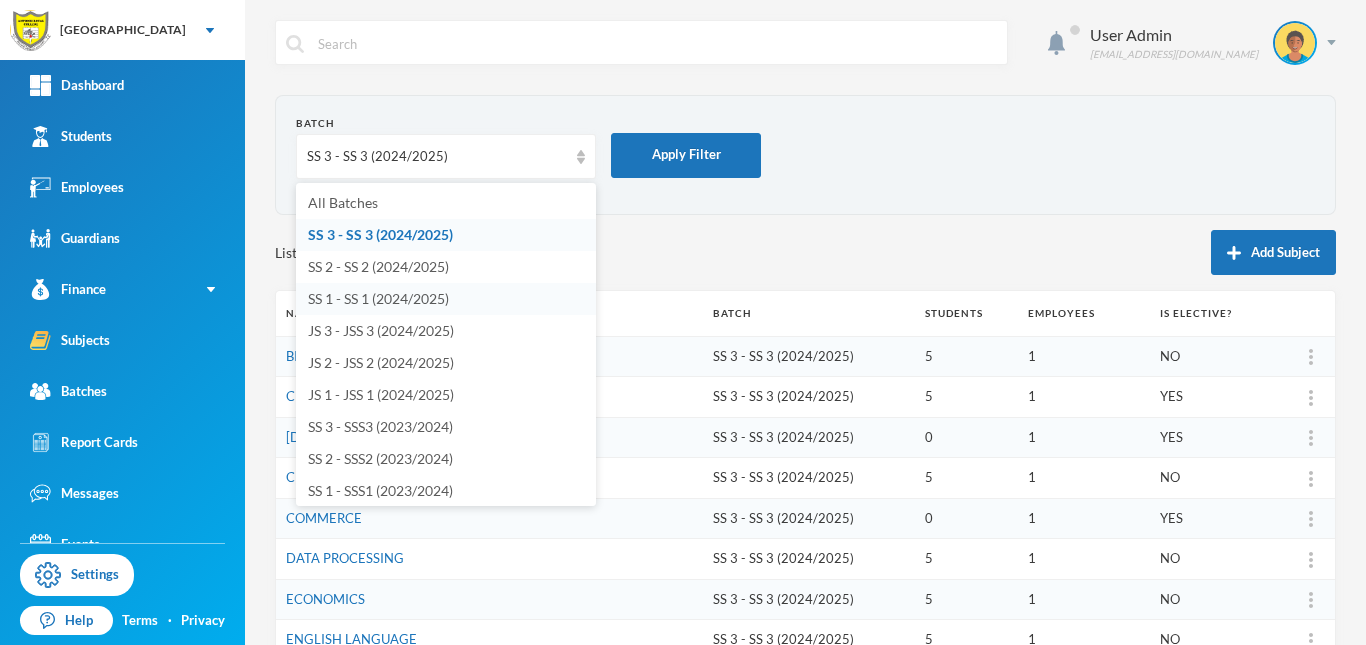 click on "SS 1 - SS 1 (2024/2025)" at bounding box center (378, 298) 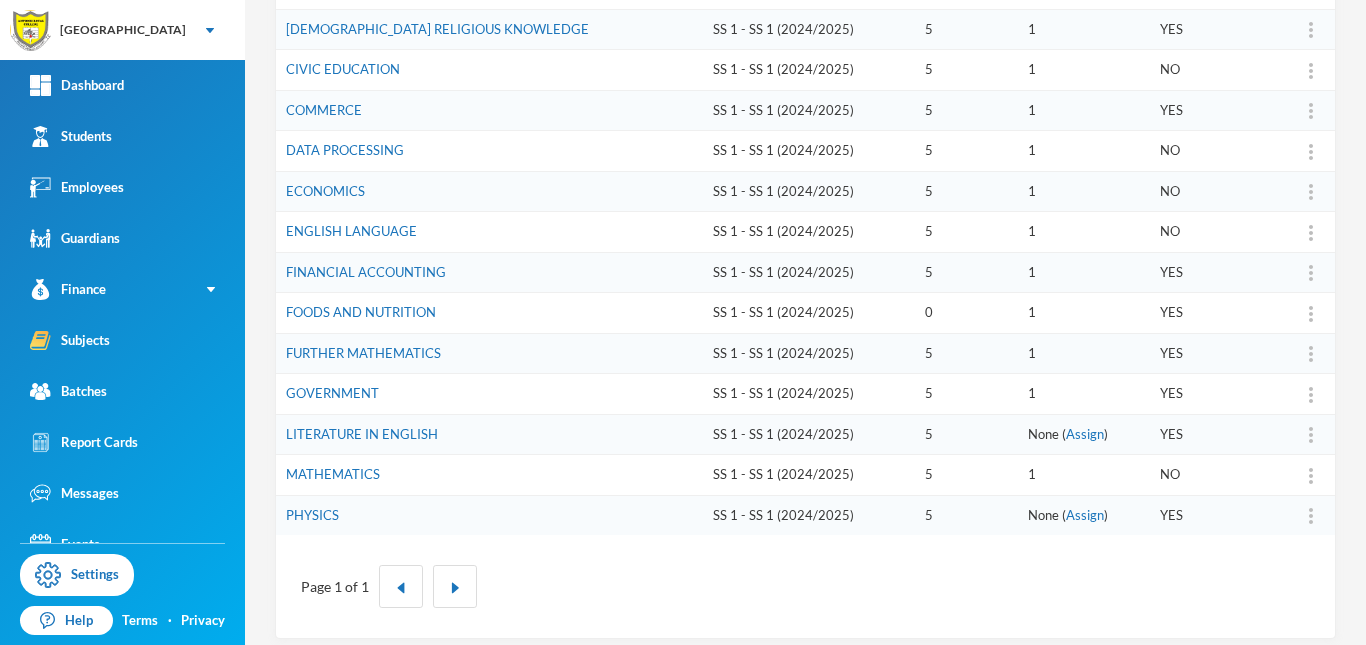 scroll, scrollTop: 0, scrollLeft: 0, axis: both 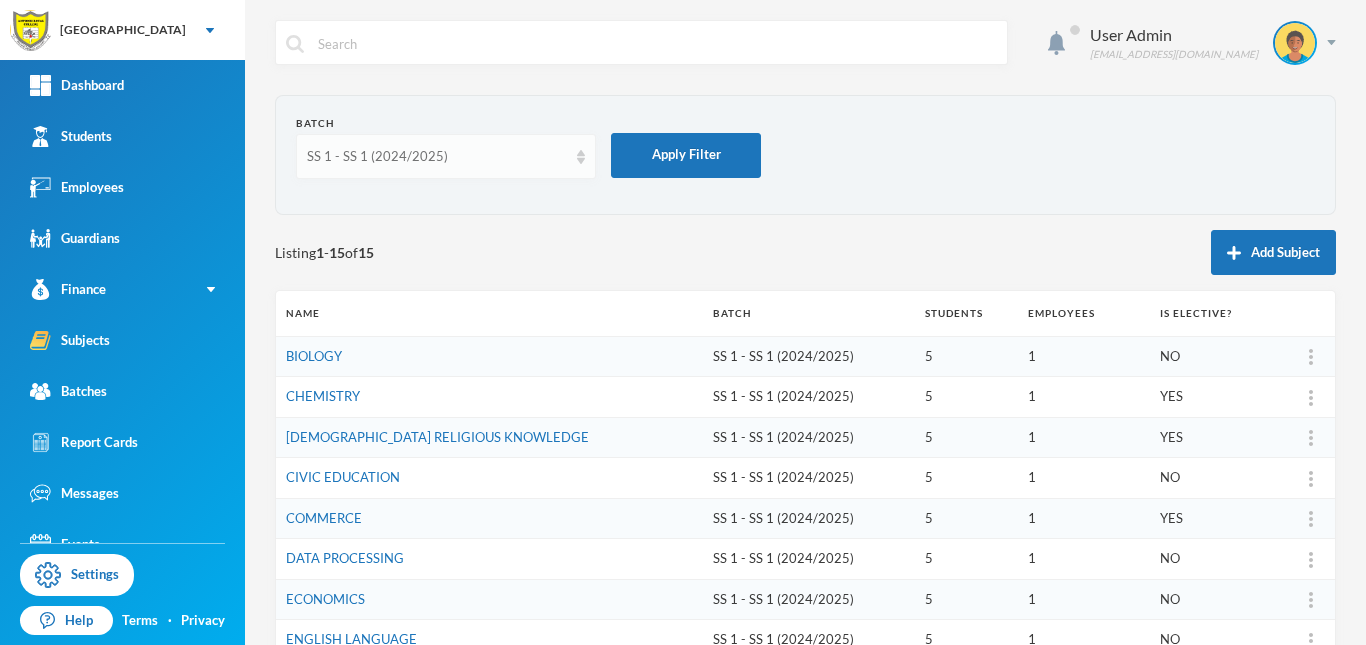click on "SS 1 - SS 1 (2024/2025)" at bounding box center (437, 157) 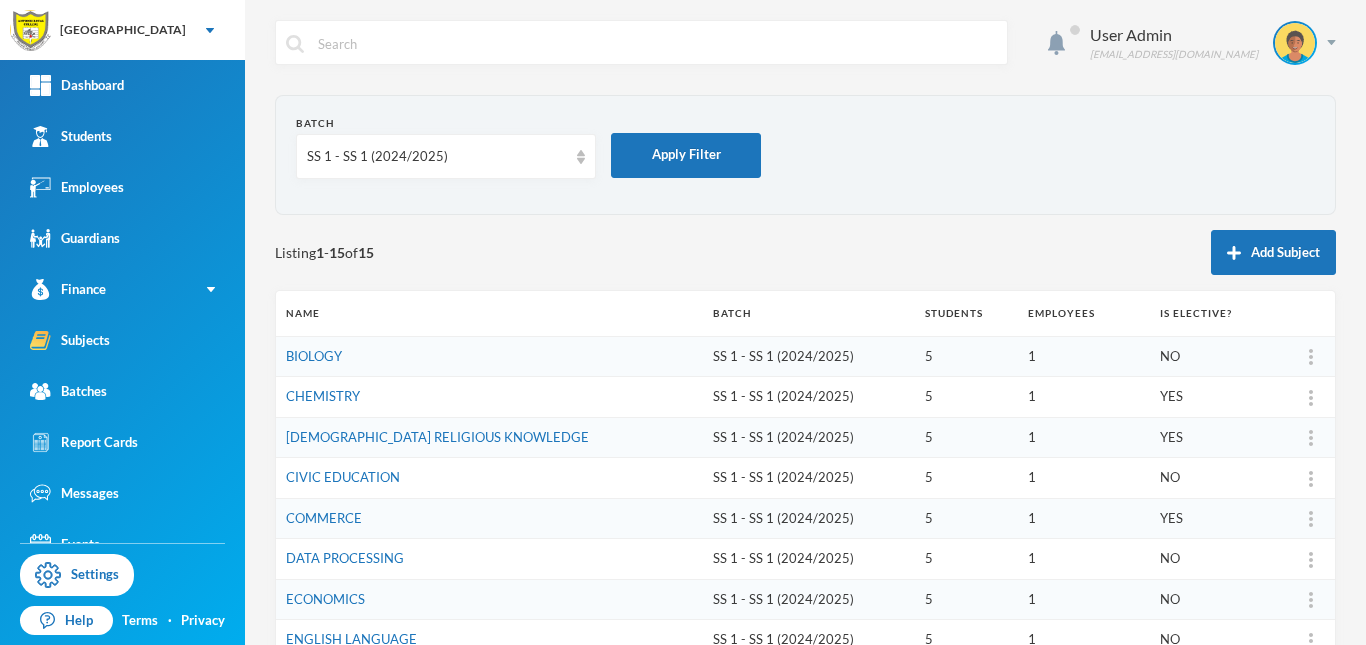 click on "User Admin [EMAIL_ADDRESS][DOMAIN_NAME]" at bounding box center [805, 57] 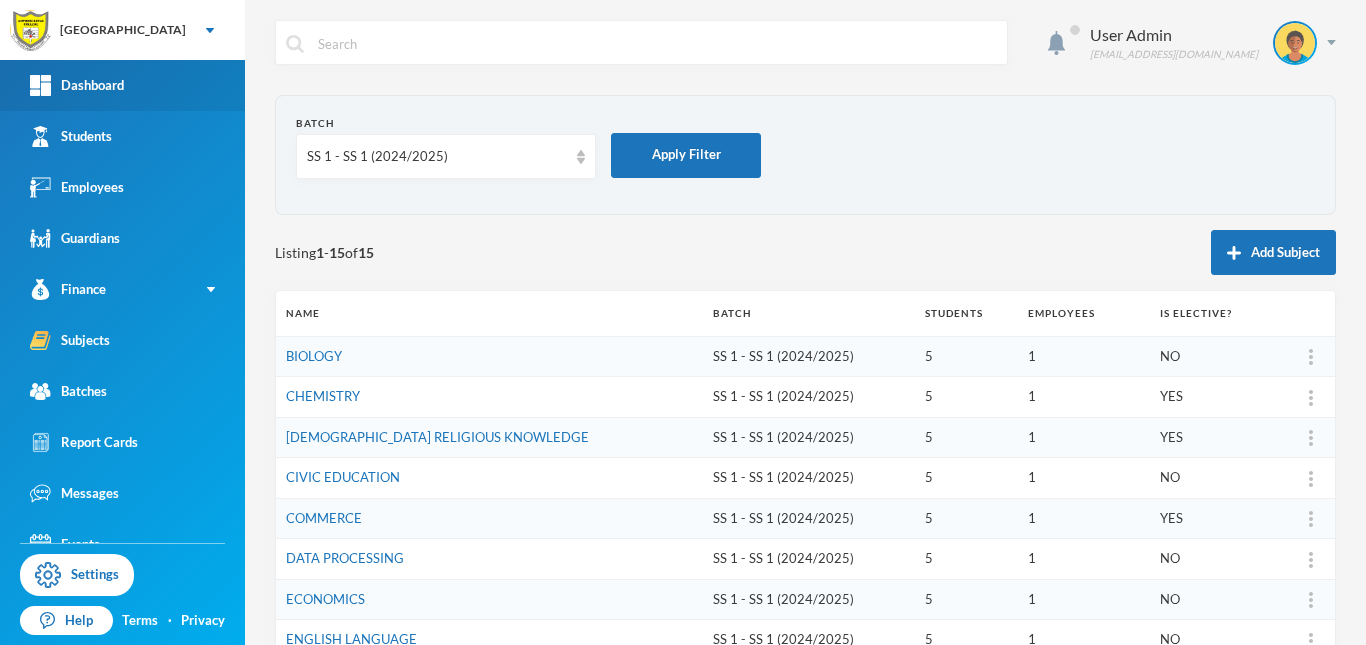 click on "Dashboard" at bounding box center [77, 85] 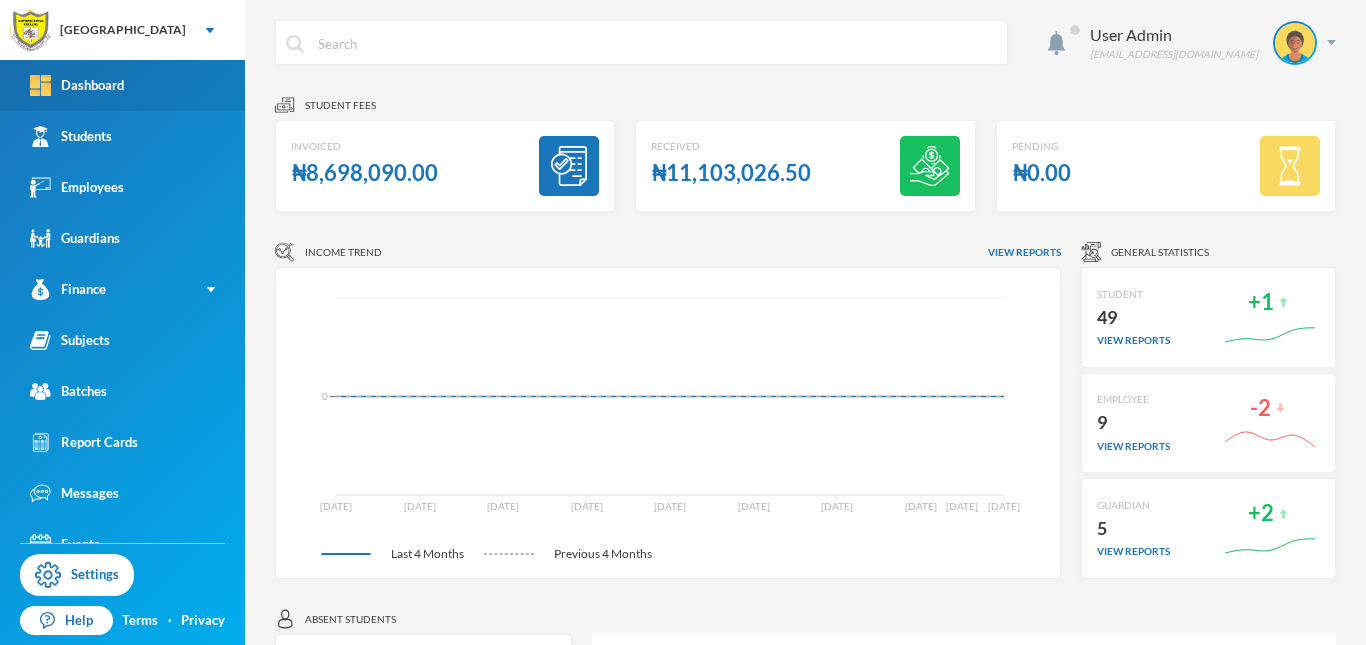 click on "Dashboard" at bounding box center (77, 85) 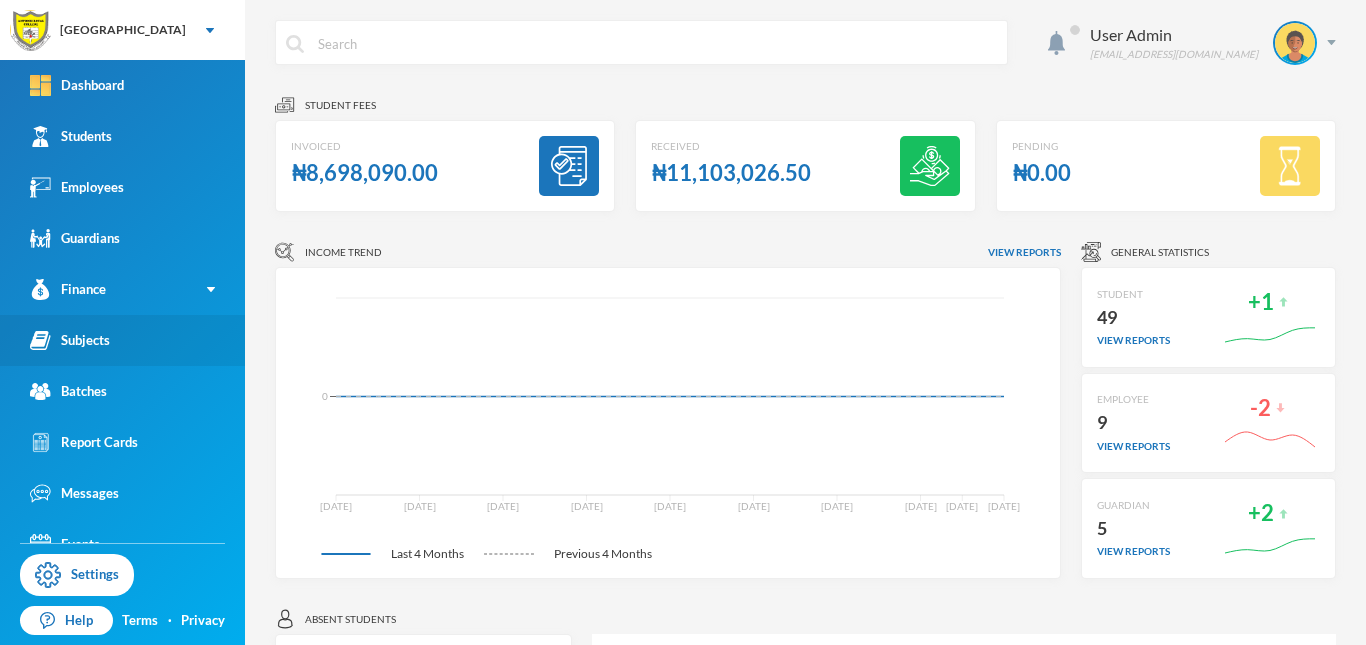 click on "Subjects" at bounding box center [122, 340] 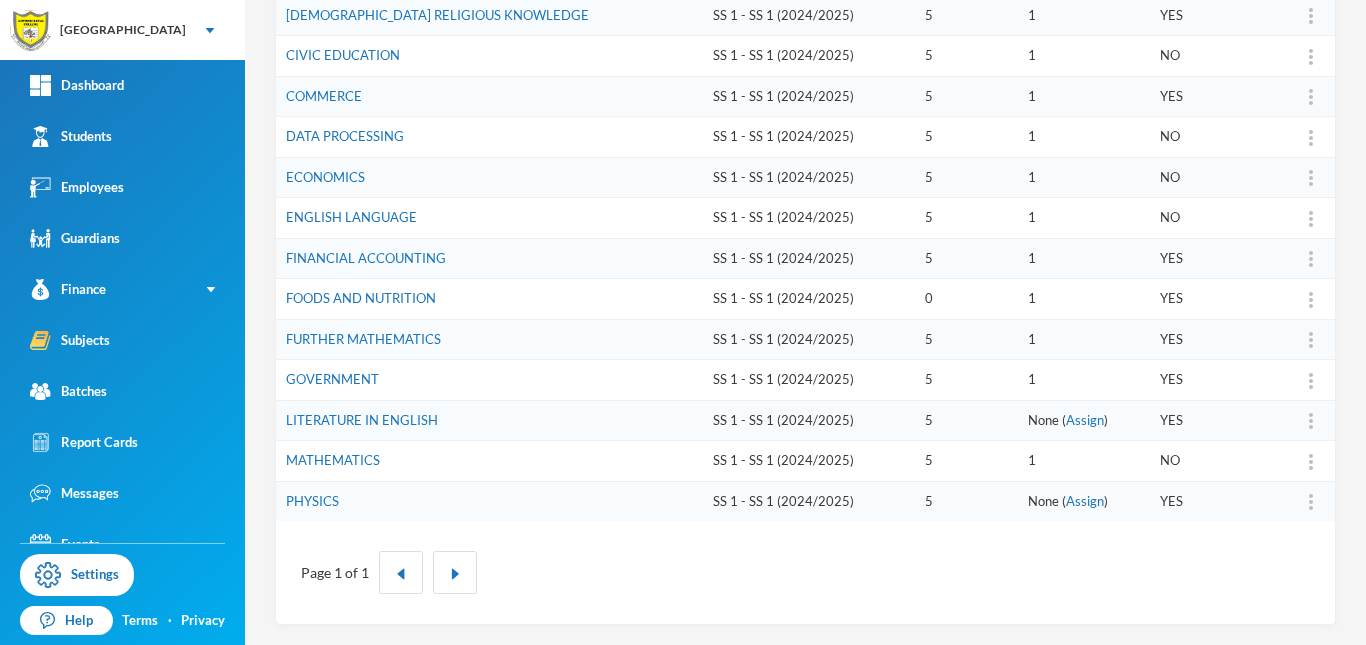scroll, scrollTop: 0, scrollLeft: 0, axis: both 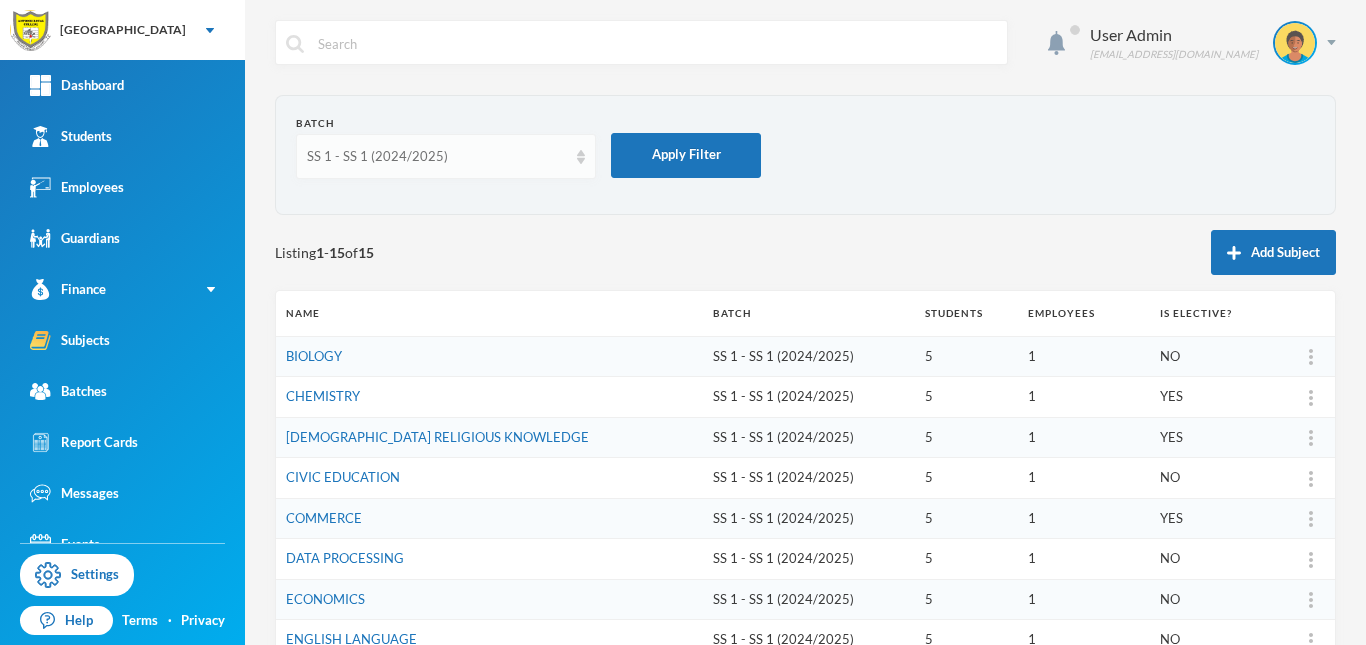 click on "SS 1 - SS 1 (2024/2025)" at bounding box center [437, 157] 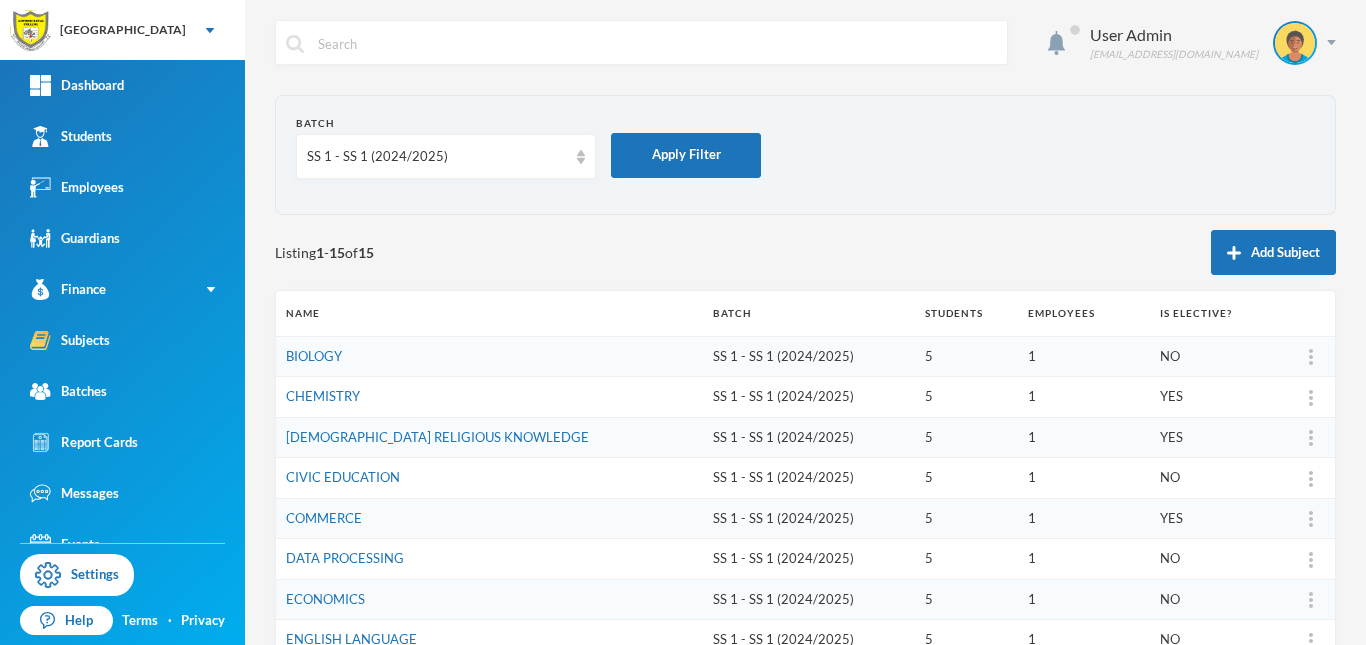 click on "Batch SS 1 - SS 1 (2024/2025) Apply Filter" at bounding box center (805, 155) 